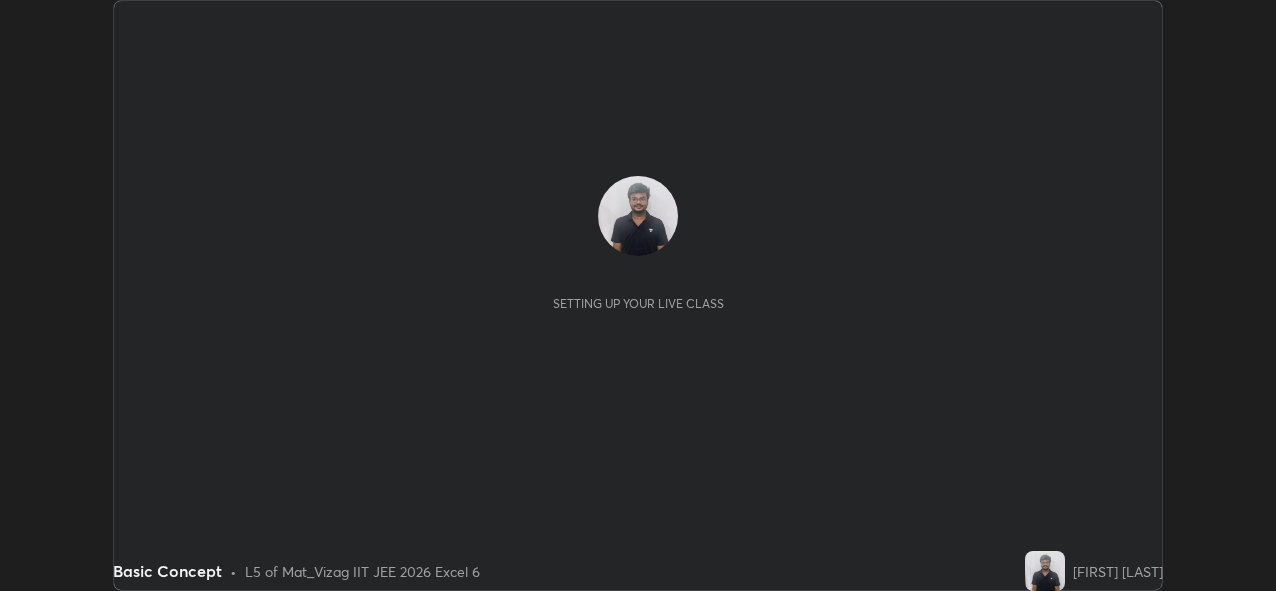 scroll, scrollTop: 0, scrollLeft: 0, axis: both 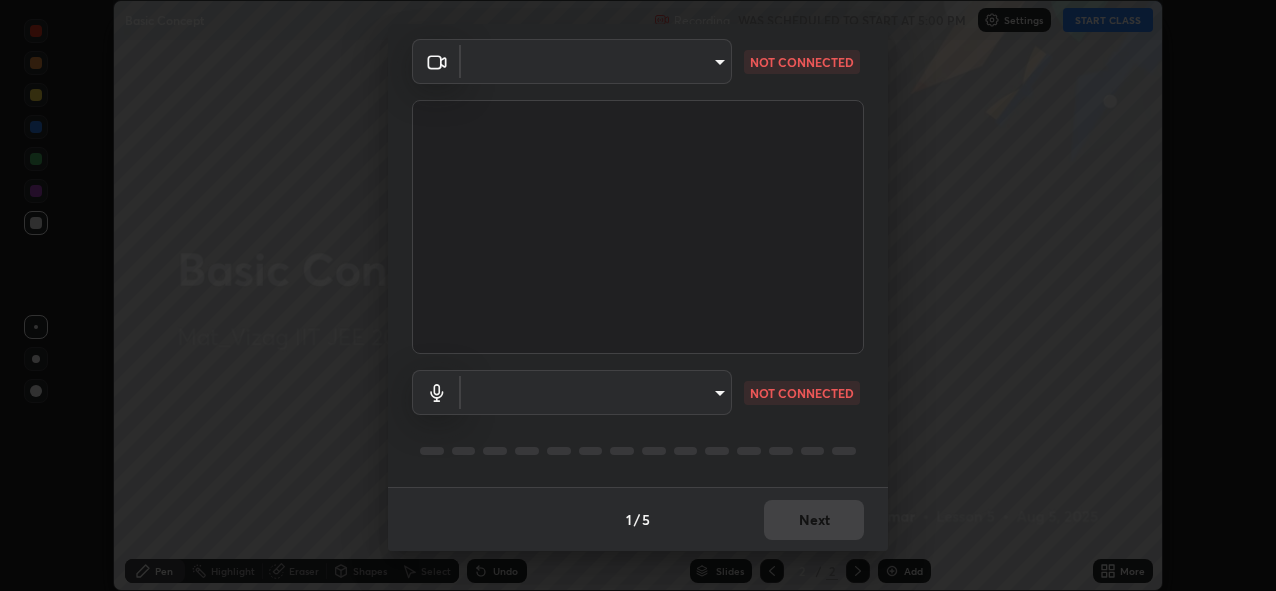 type on "f87ce384ab36e47ffe9a03013e30805c343f37a4a28eaffacdf6a34288714473" 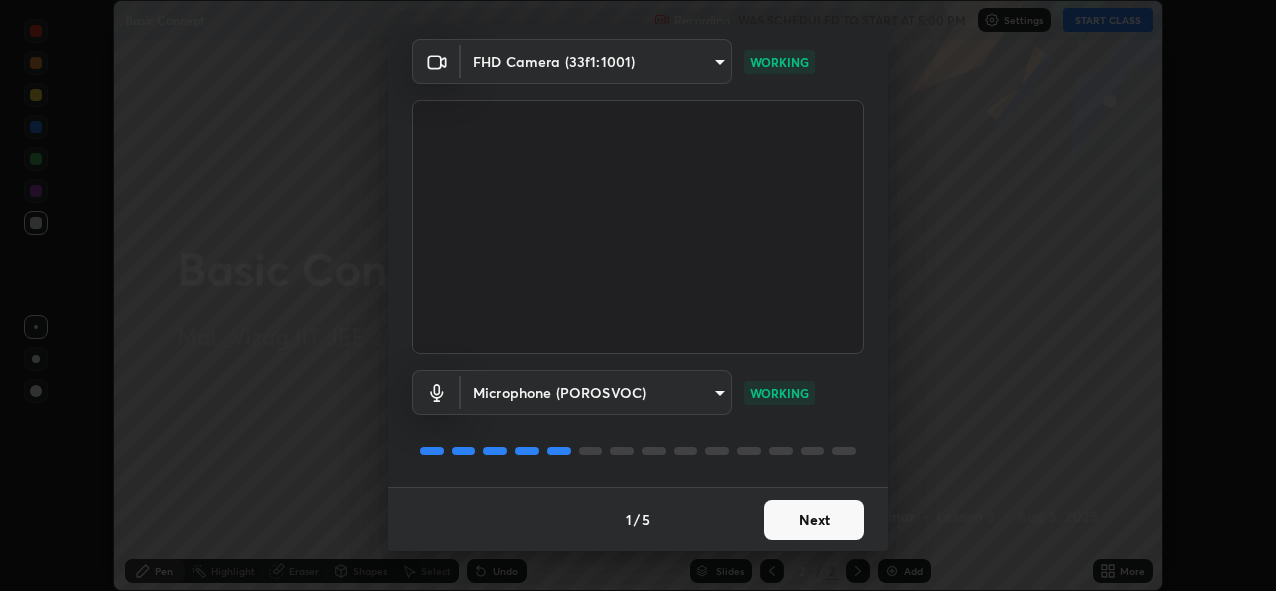 click on "Next" at bounding box center [814, 520] 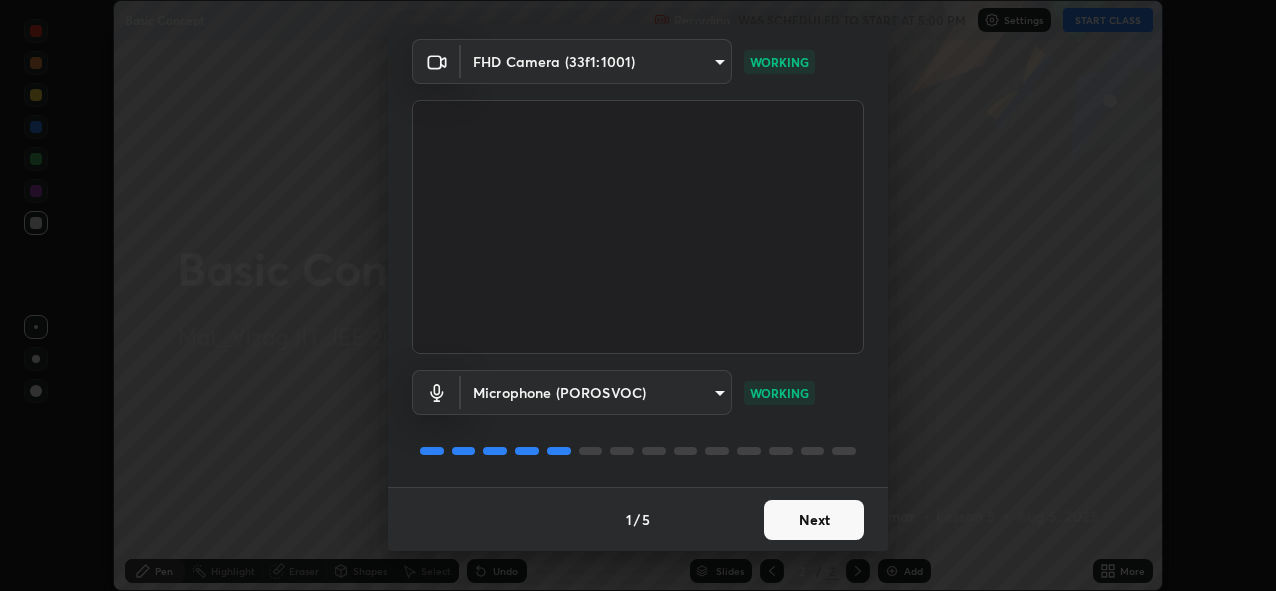 scroll, scrollTop: 0, scrollLeft: 0, axis: both 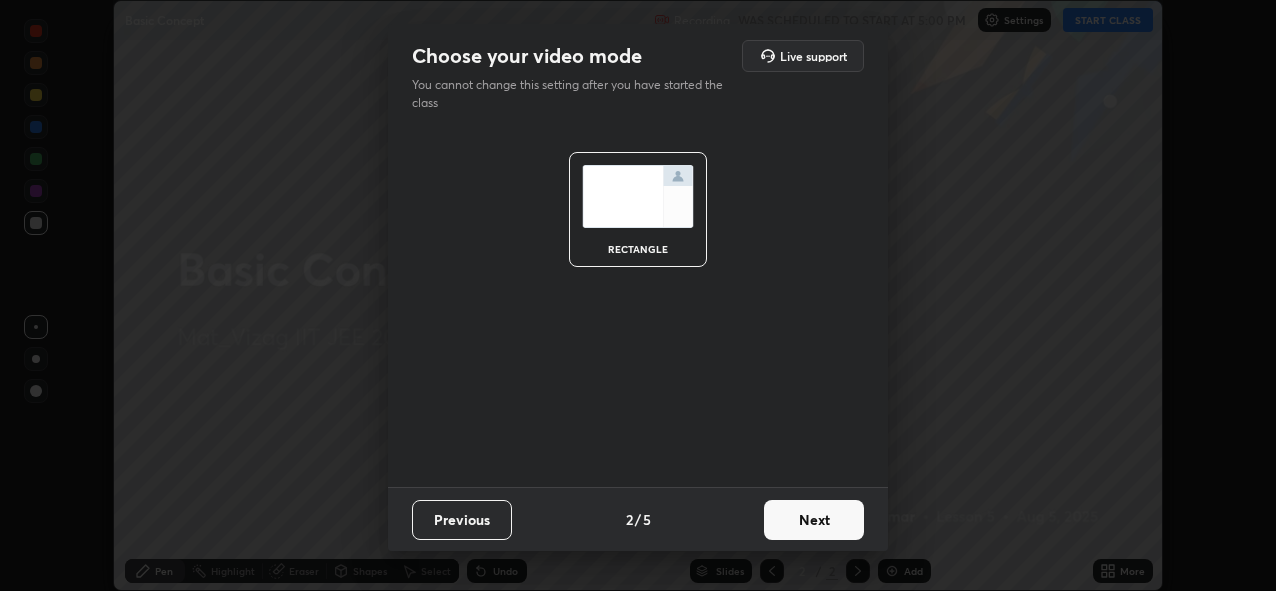 click on "Next" at bounding box center (814, 520) 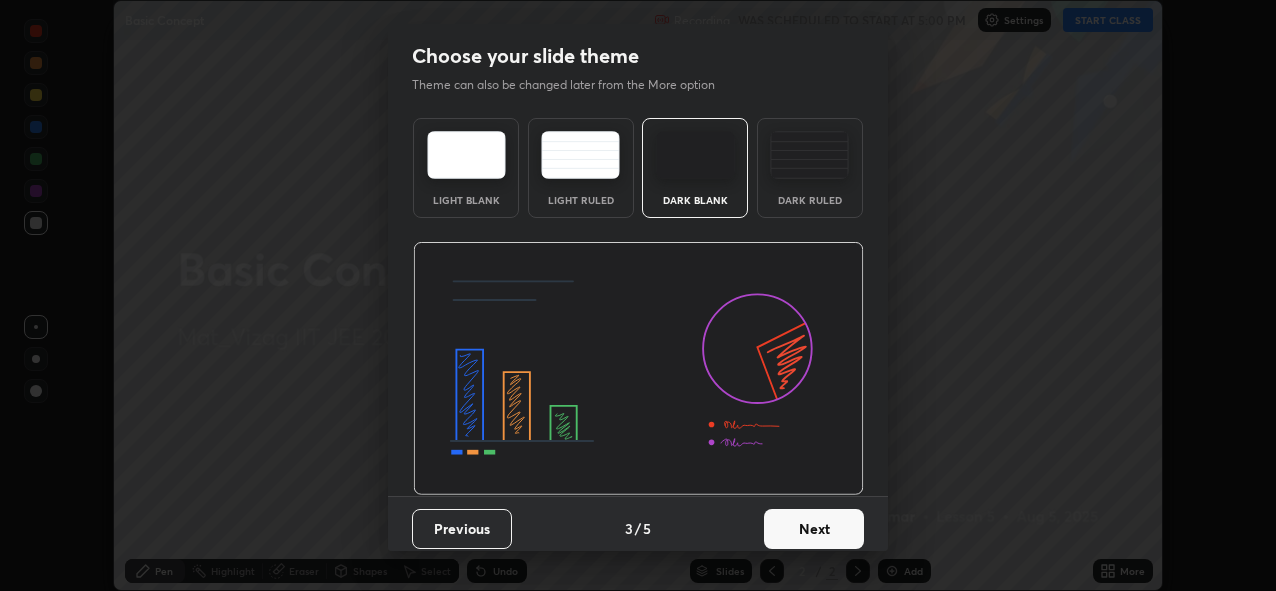 scroll, scrollTop: 9, scrollLeft: 0, axis: vertical 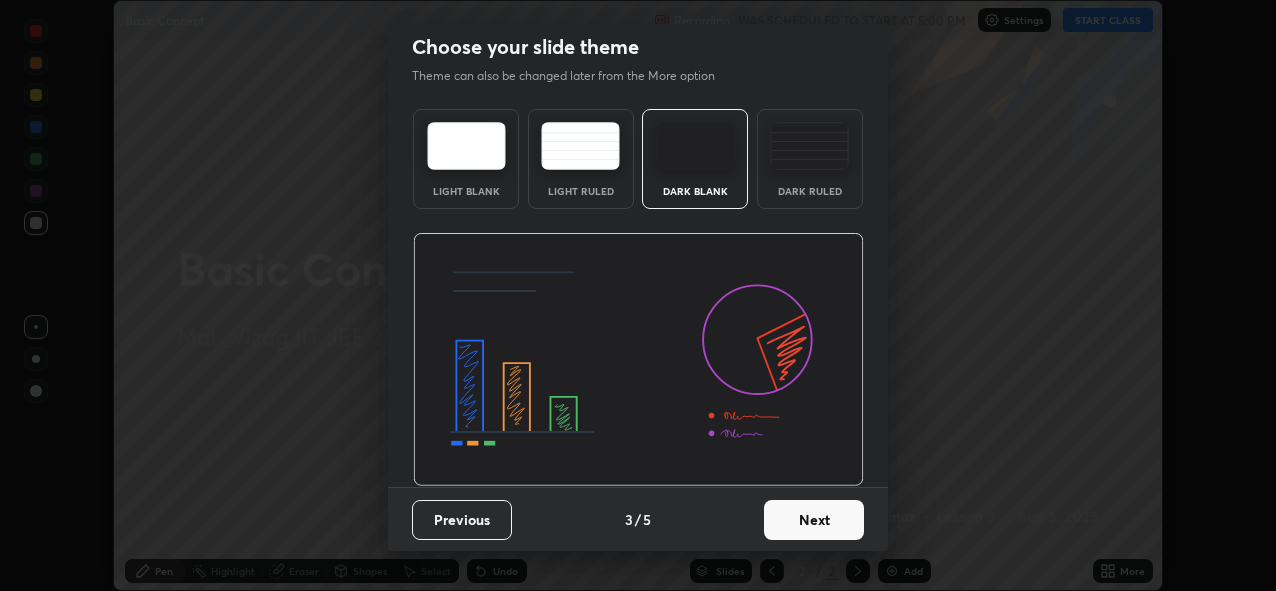 click on "Next" at bounding box center (814, 520) 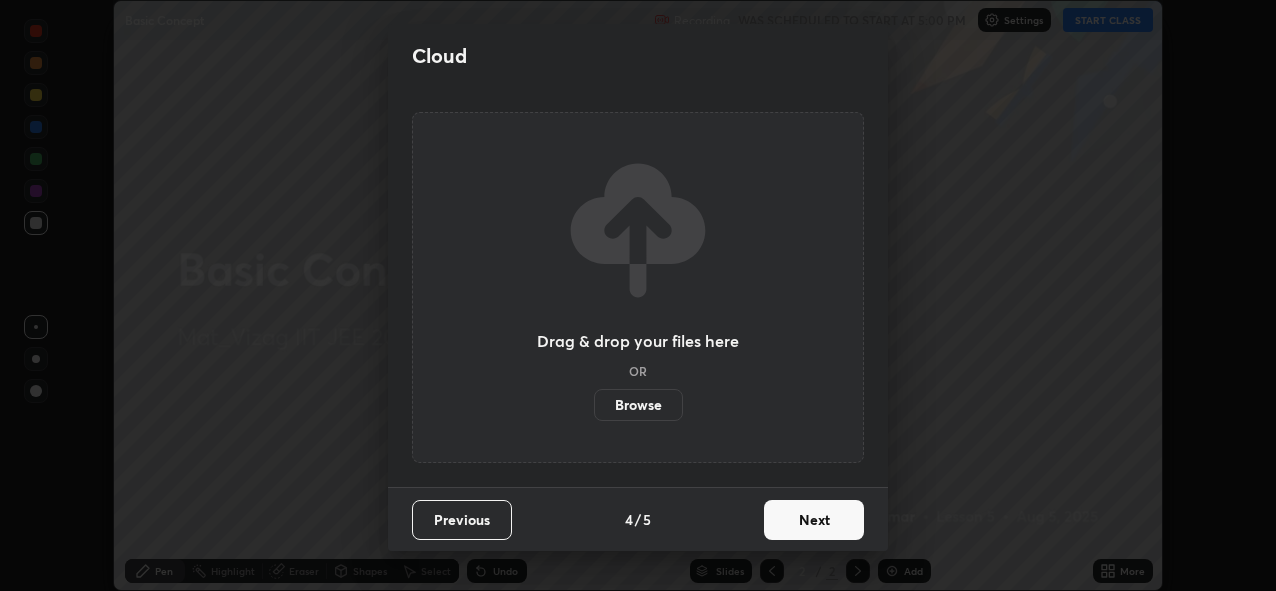 scroll, scrollTop: 0, scrollLeft: 0, axis: both 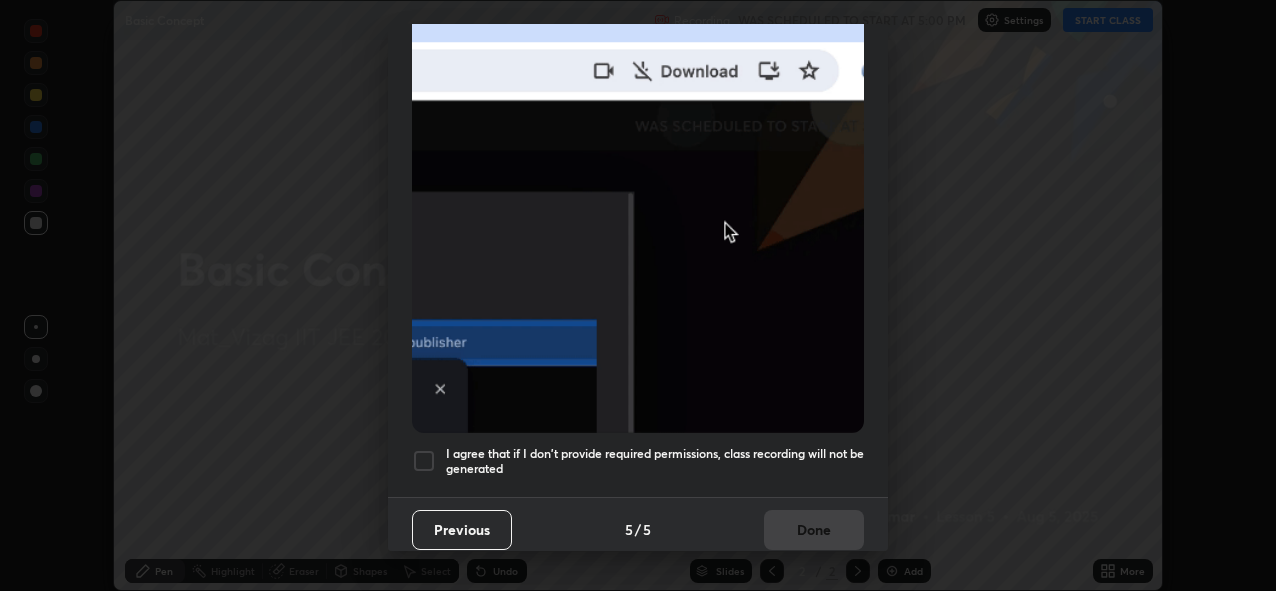 click at bounding box center (424, 461) 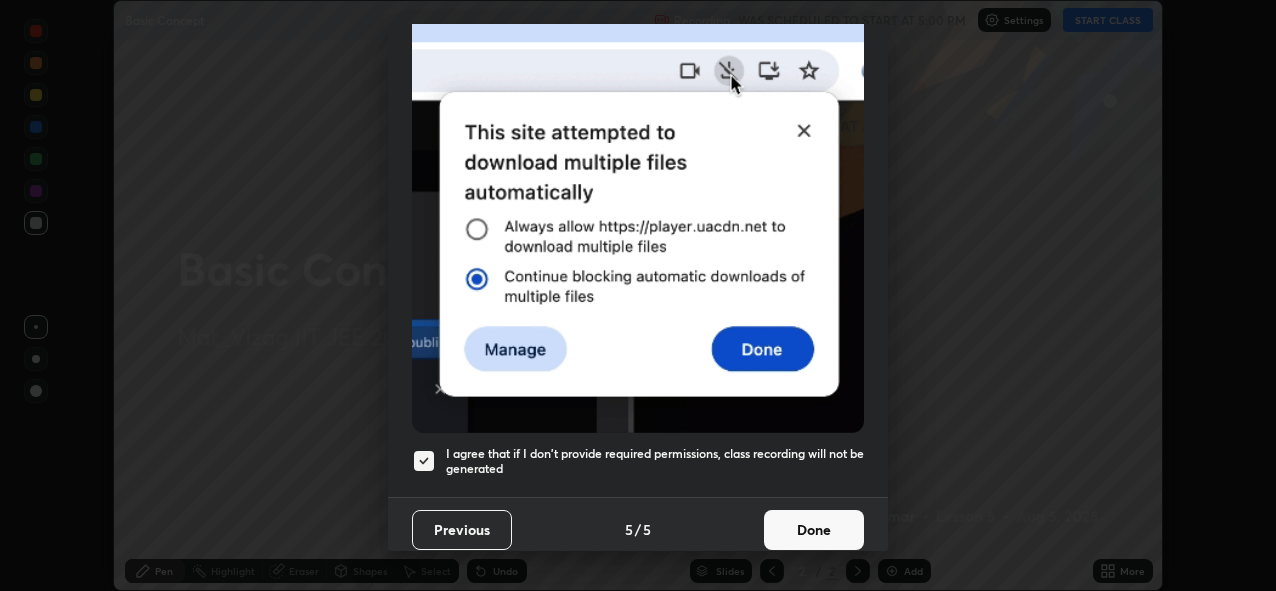 click on "Done" at bounding box center [814, 530] 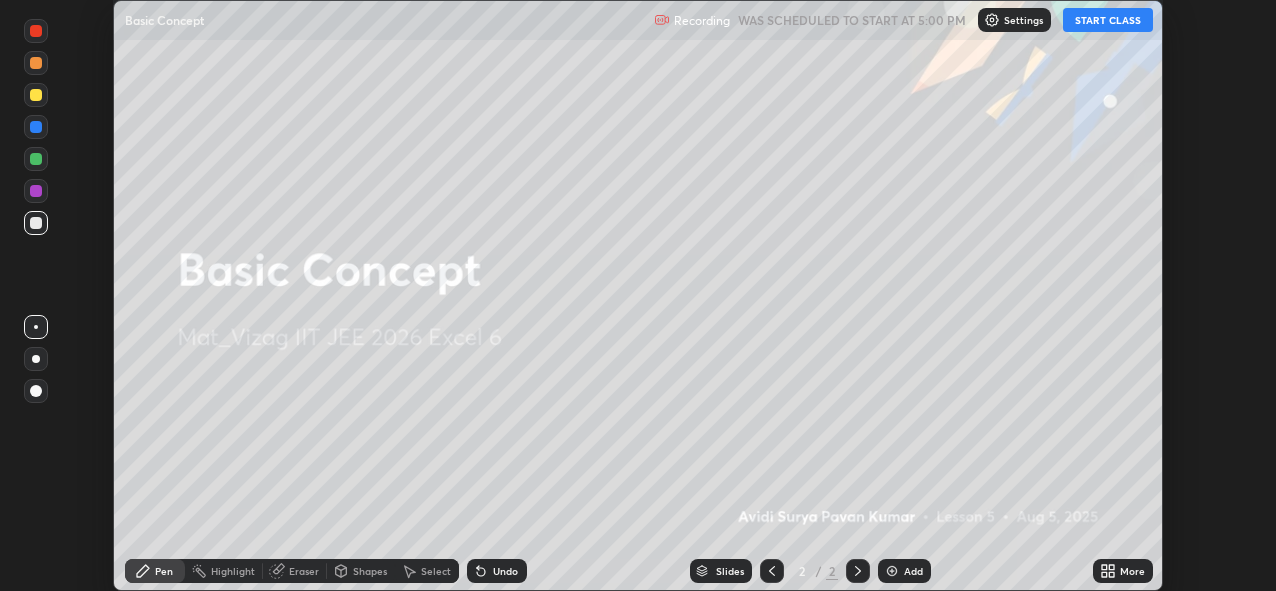click at bounding box center (892, 571) 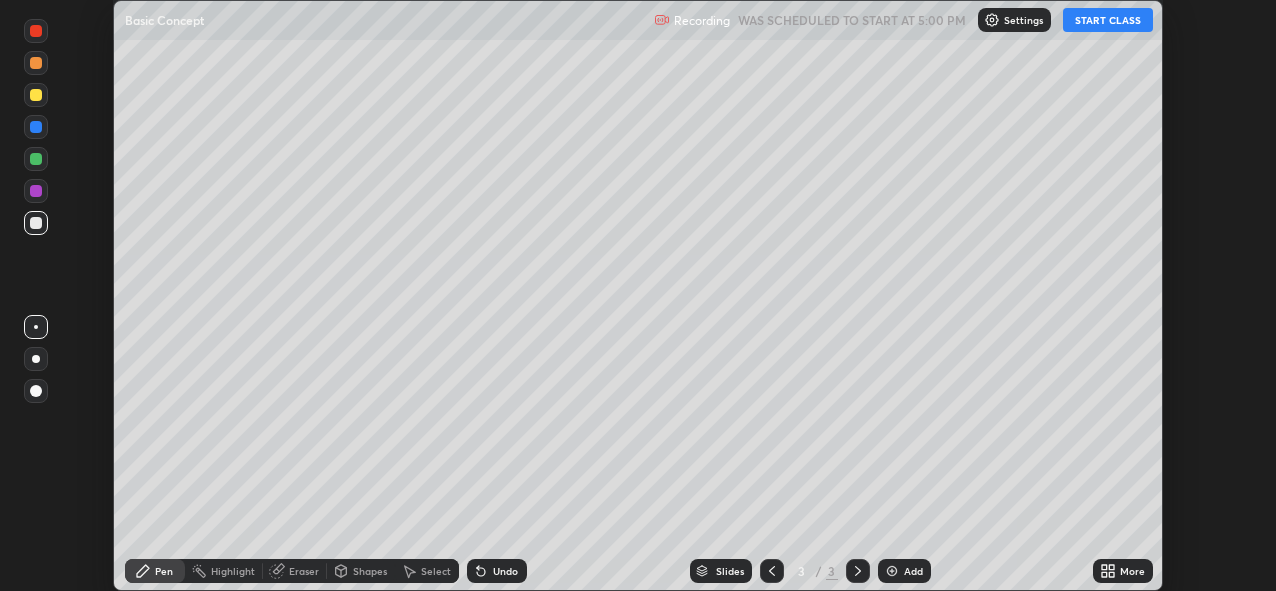 click 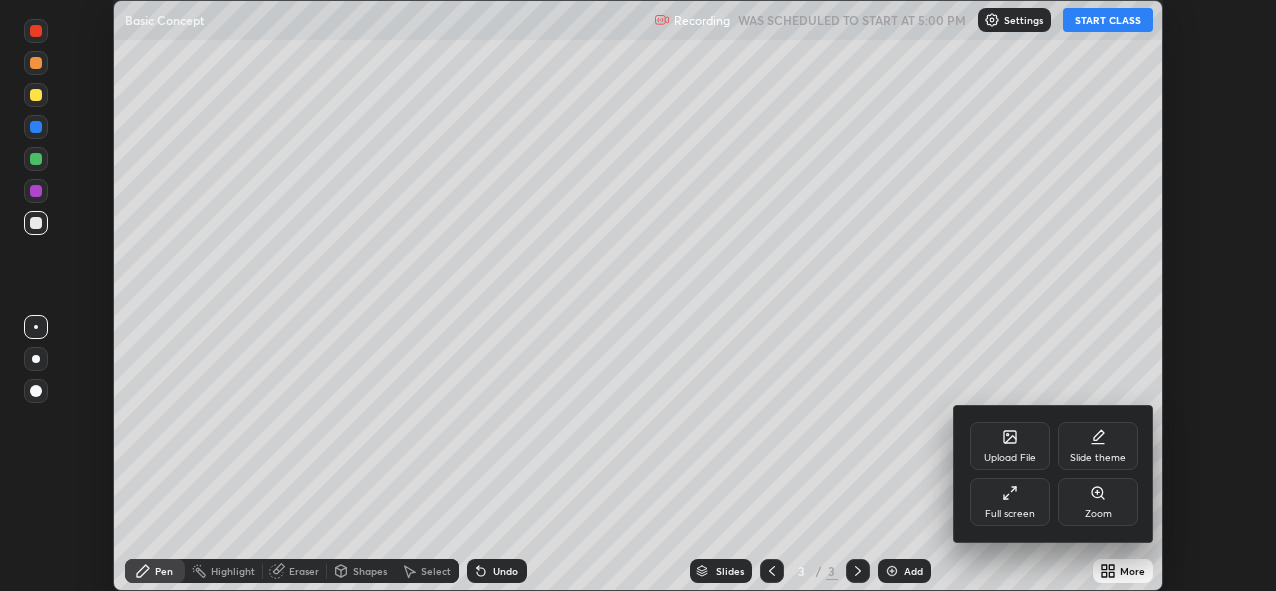 click on "Full screen" at bounding box center (1010, 514) 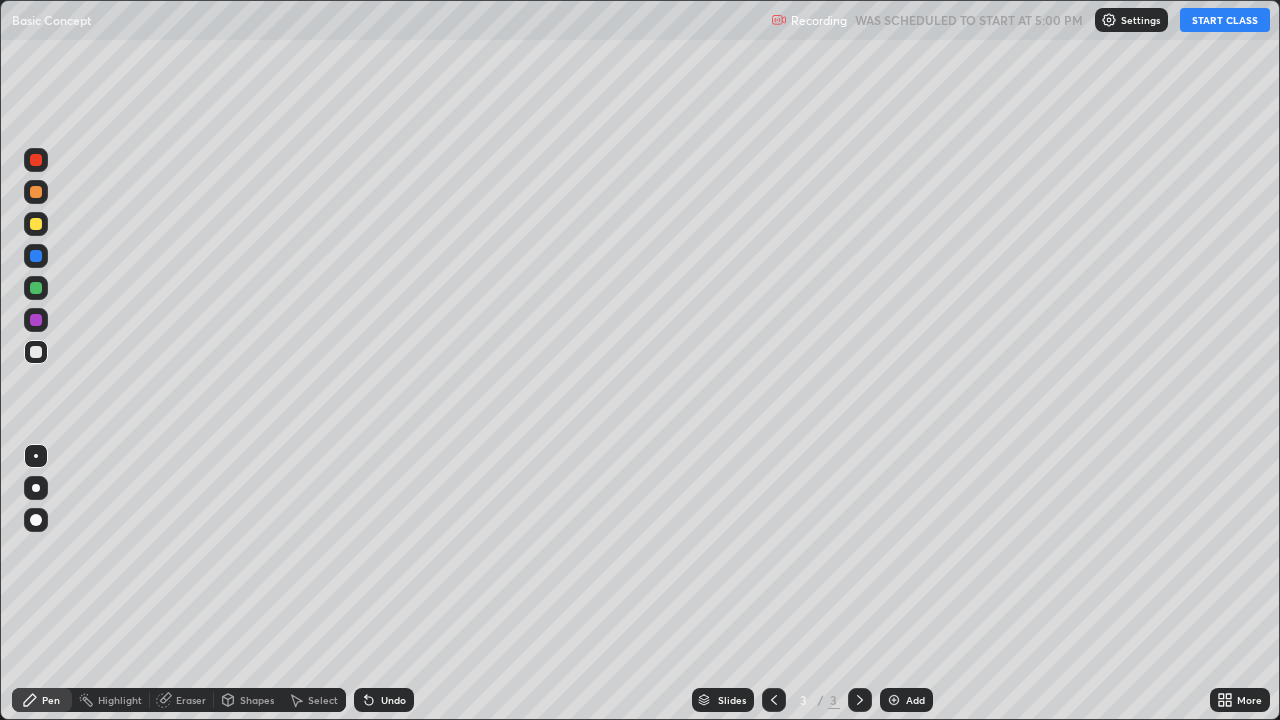 scroll, scrollTop: 99280, scrollLeft: 98720, axis: both 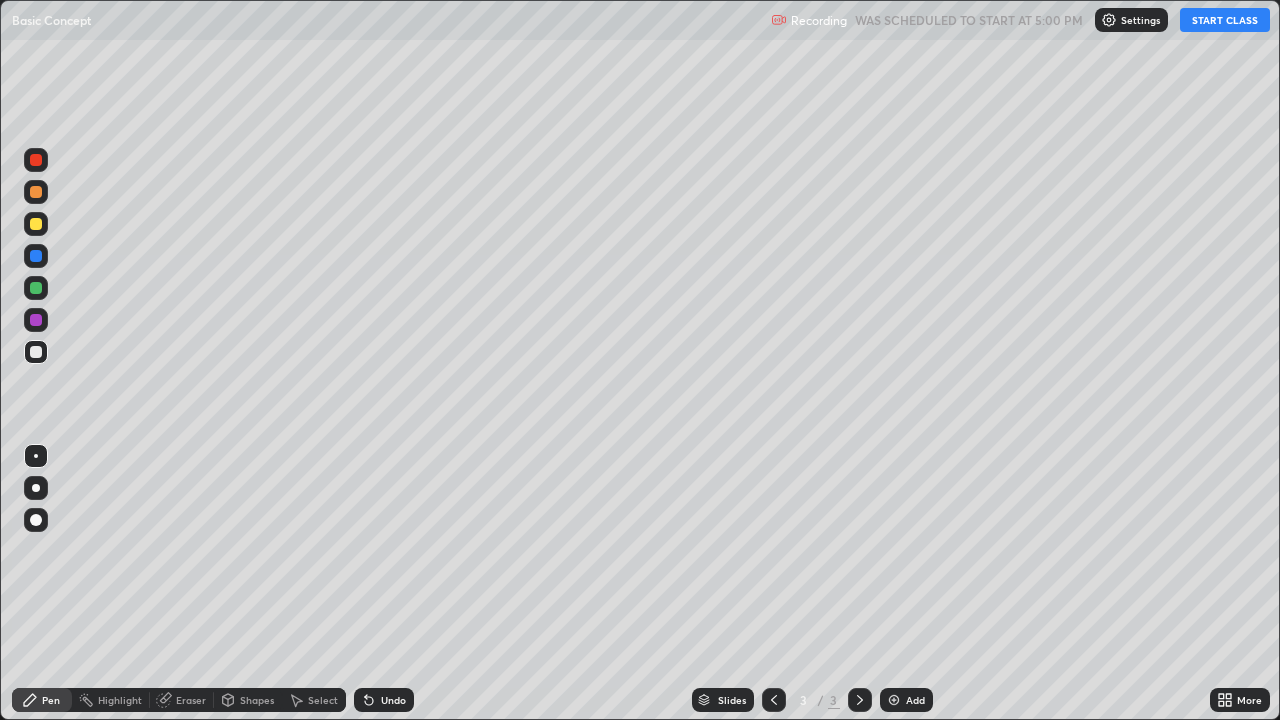 click on "START CLASS" at bounding box center (1225, 20) 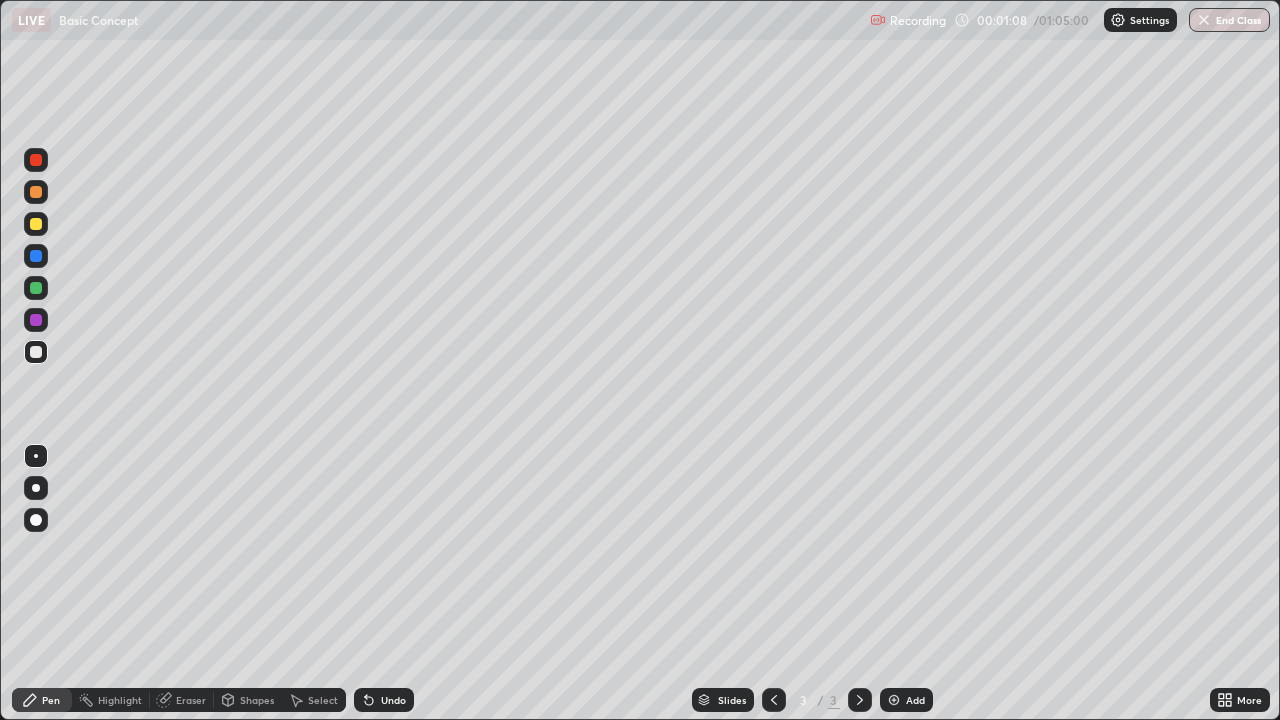 click on "Eraser" at bounding box center [182, 700] 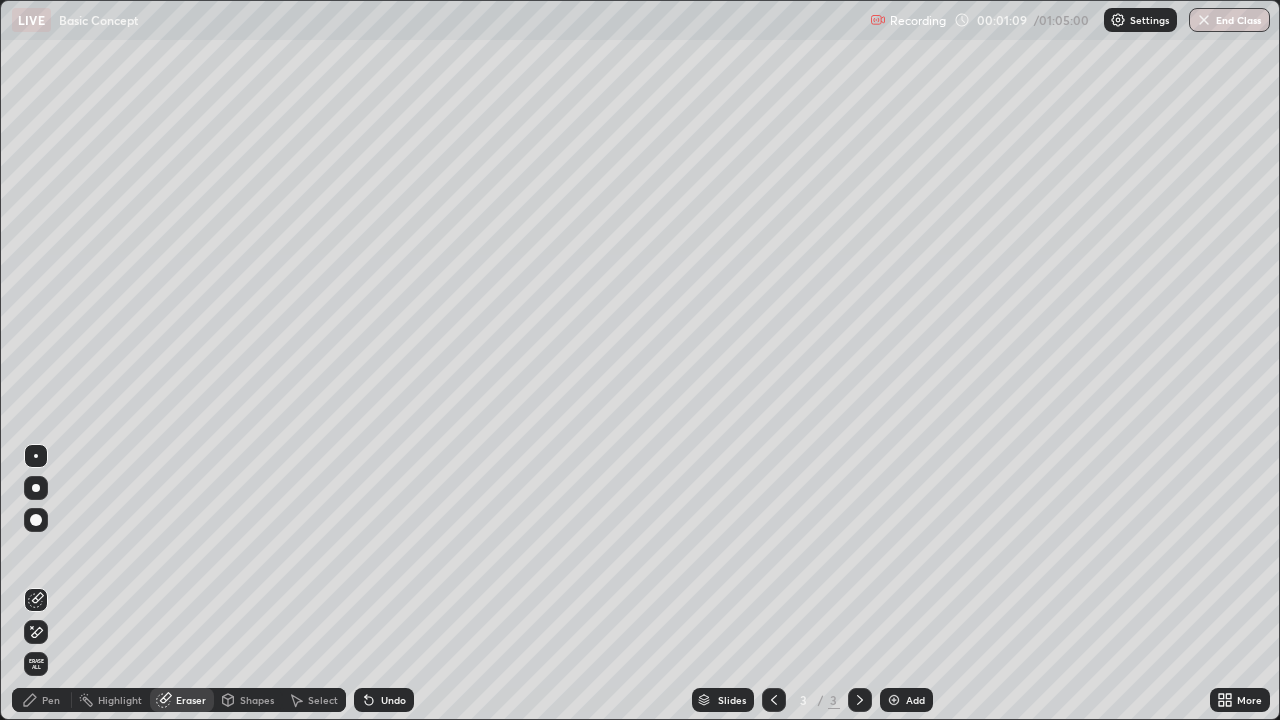 click on "Pen" at bounding box center (42, 700) 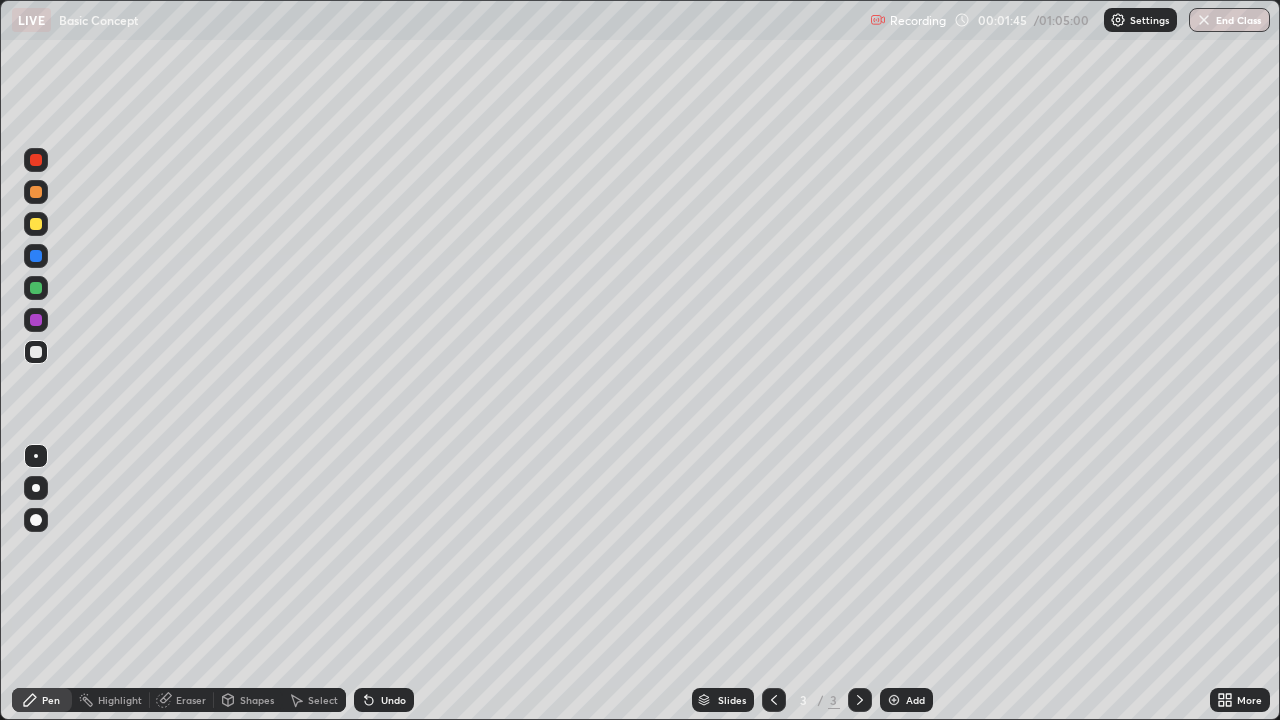 click on "Eraser" at bounding box center (191, 700) 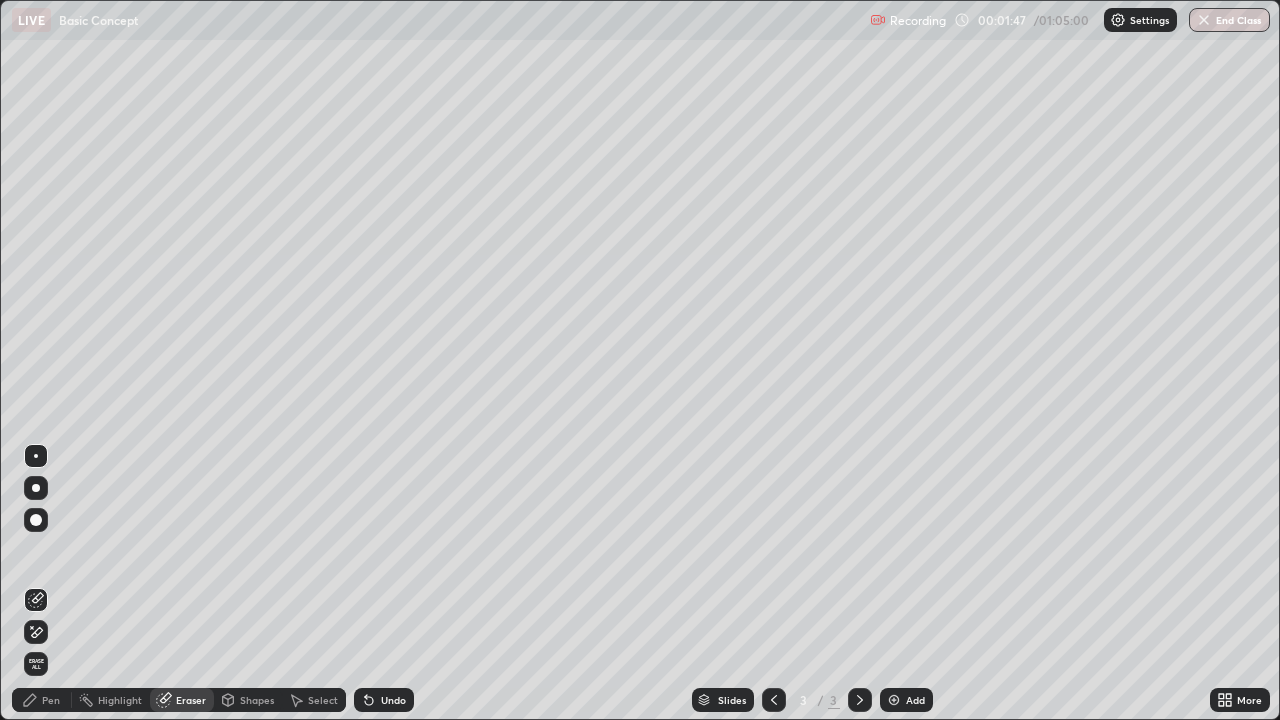 click on "Pen" at bounding box center [51, 700] 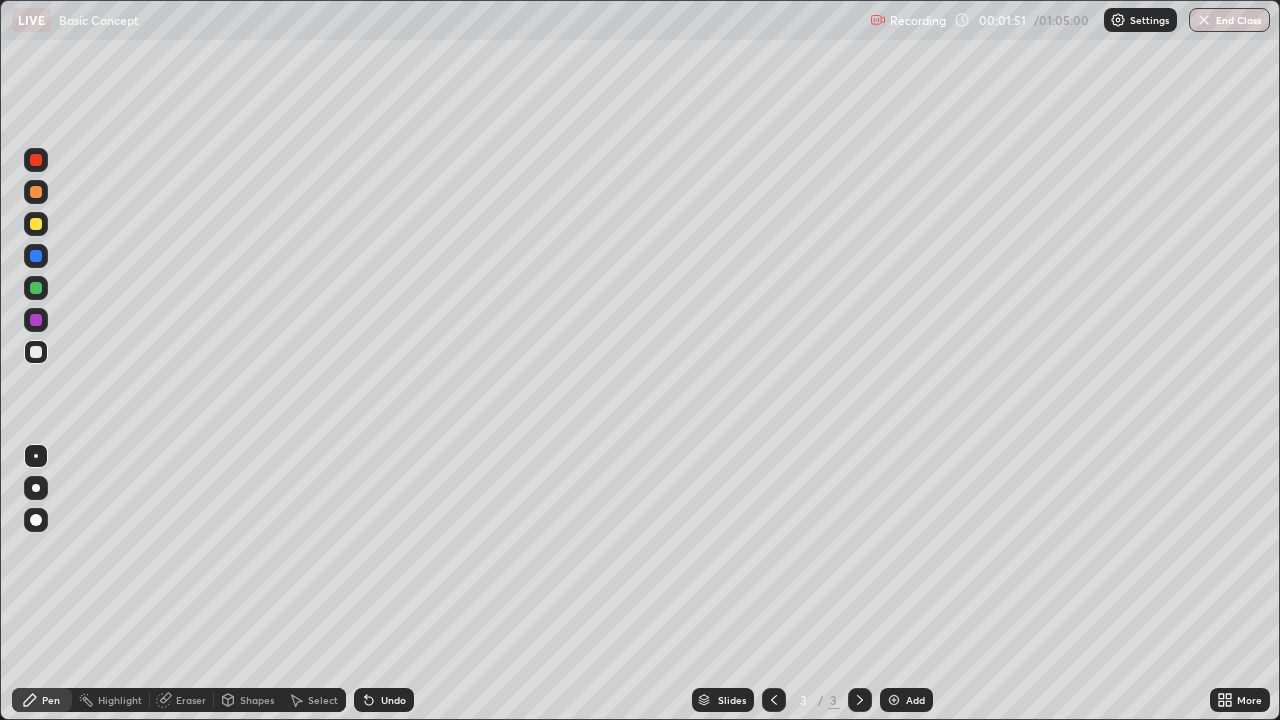 click on "Highlight" at bounding box center (111, 700) 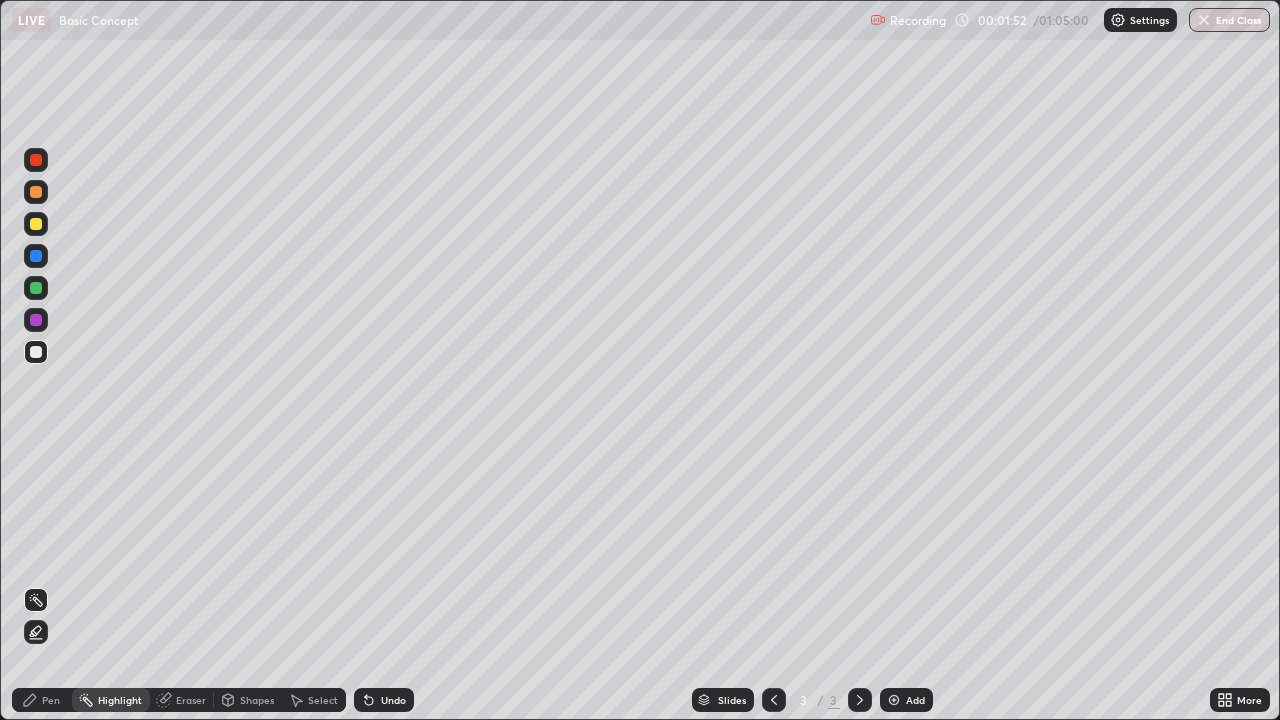 click on "Eraser" at bounding box center (191, 700) 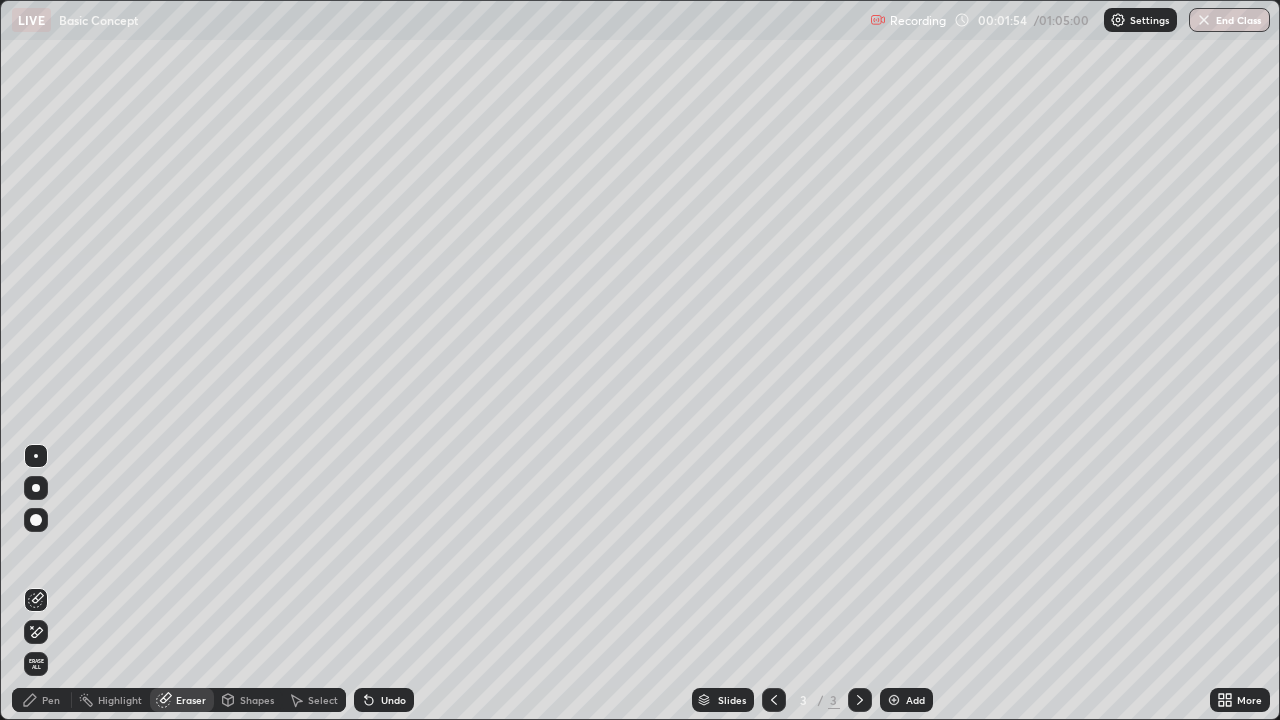 click 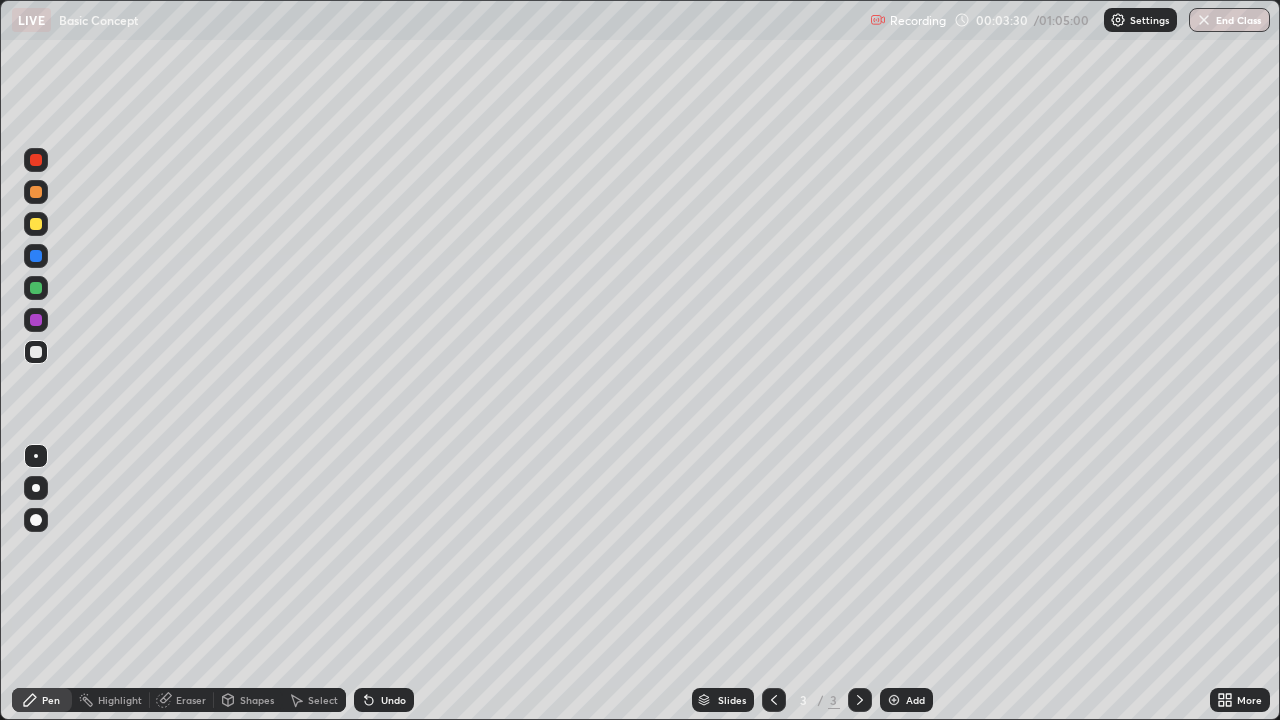 click at bounding box center (894, 700) 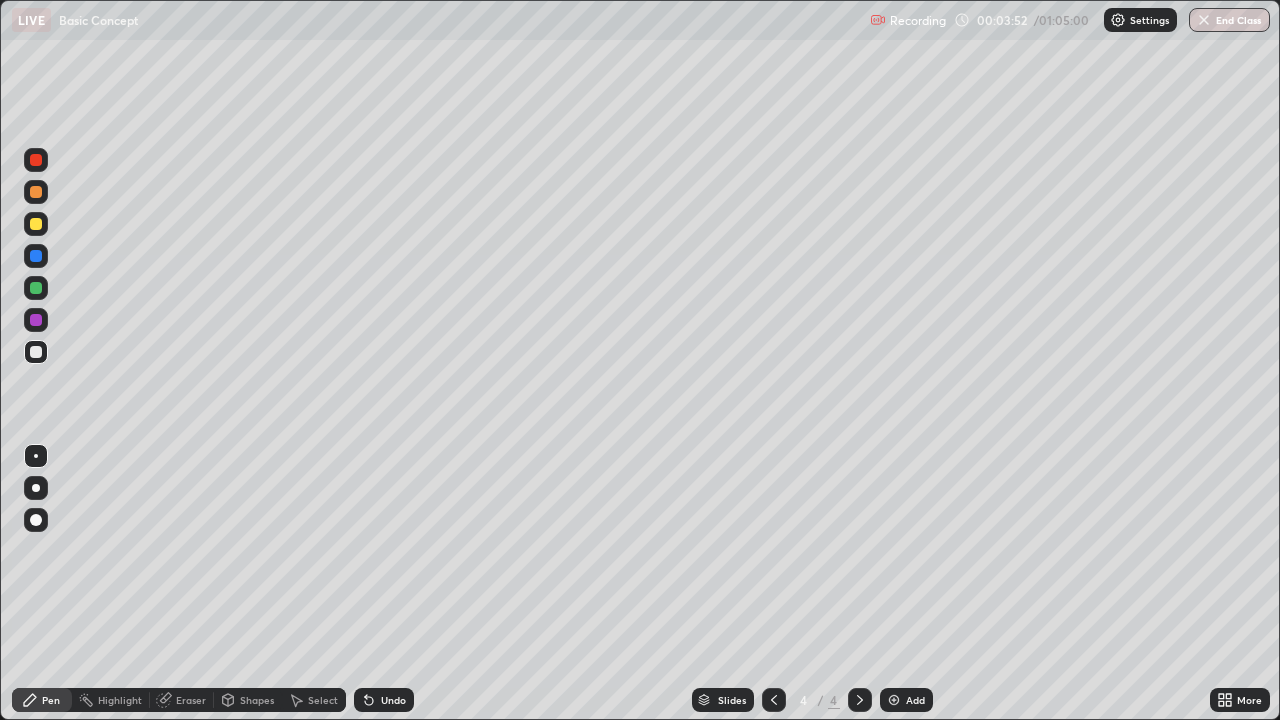 click on "Eraser" at bounding box center [191, 700] 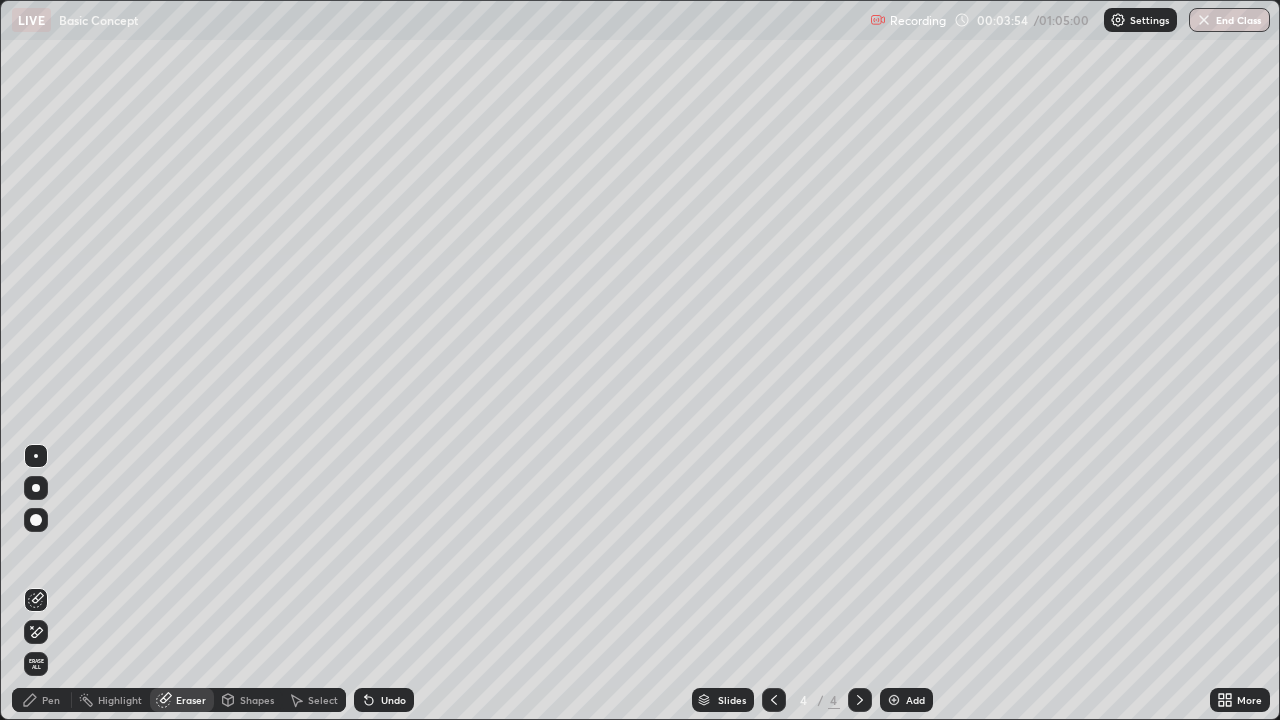 click on "Pen" at bounding box center (51, 700) 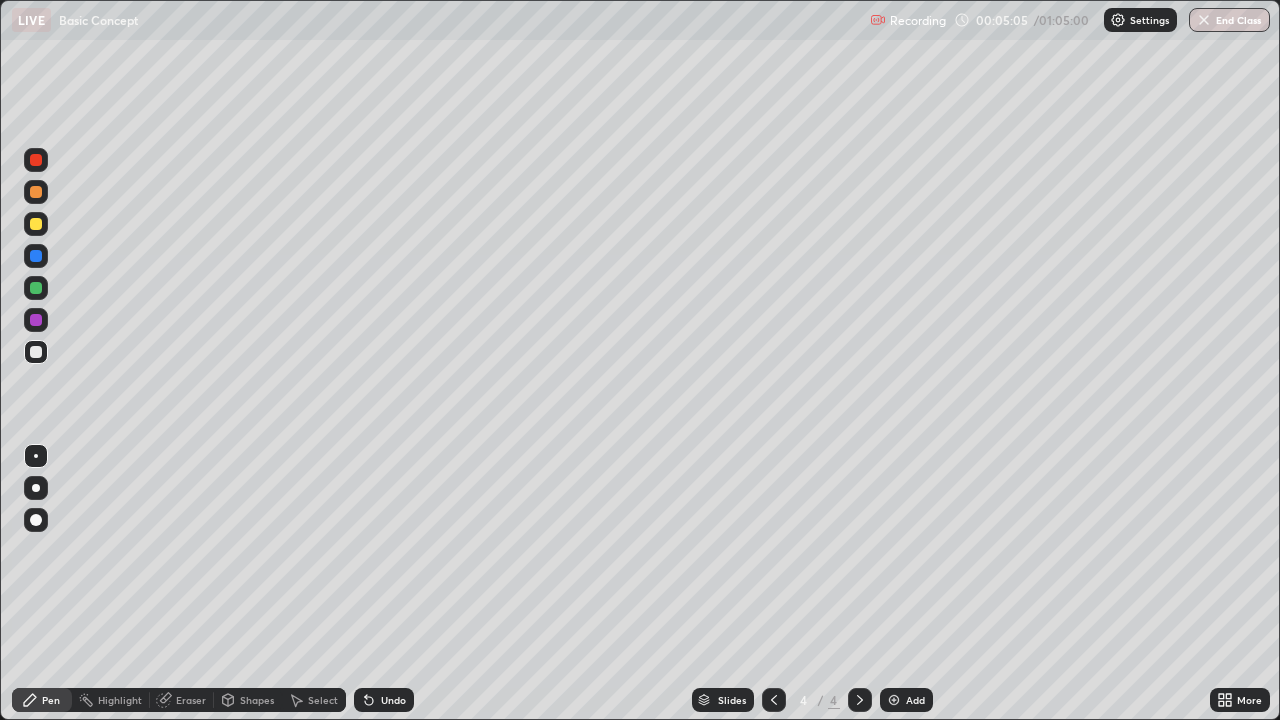 click on "Eraser" at bounding box center [191, 700] 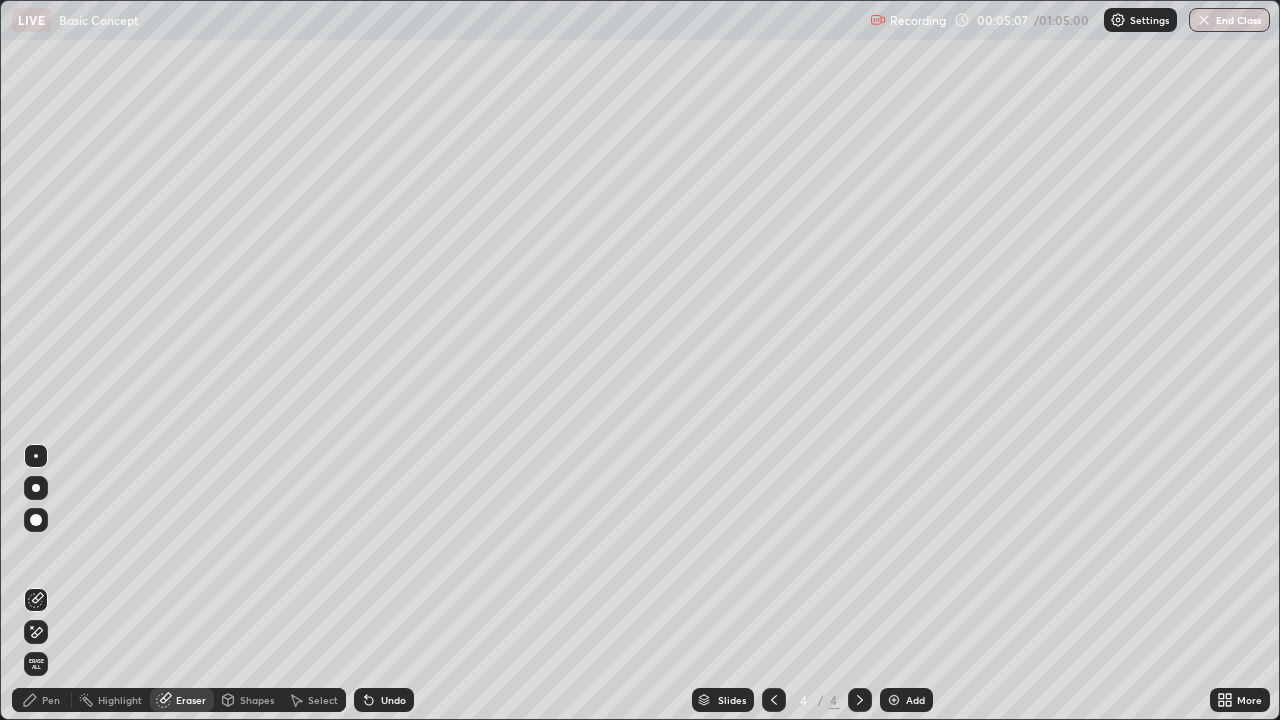 click on "Pen" at bounding box center [42, 700] 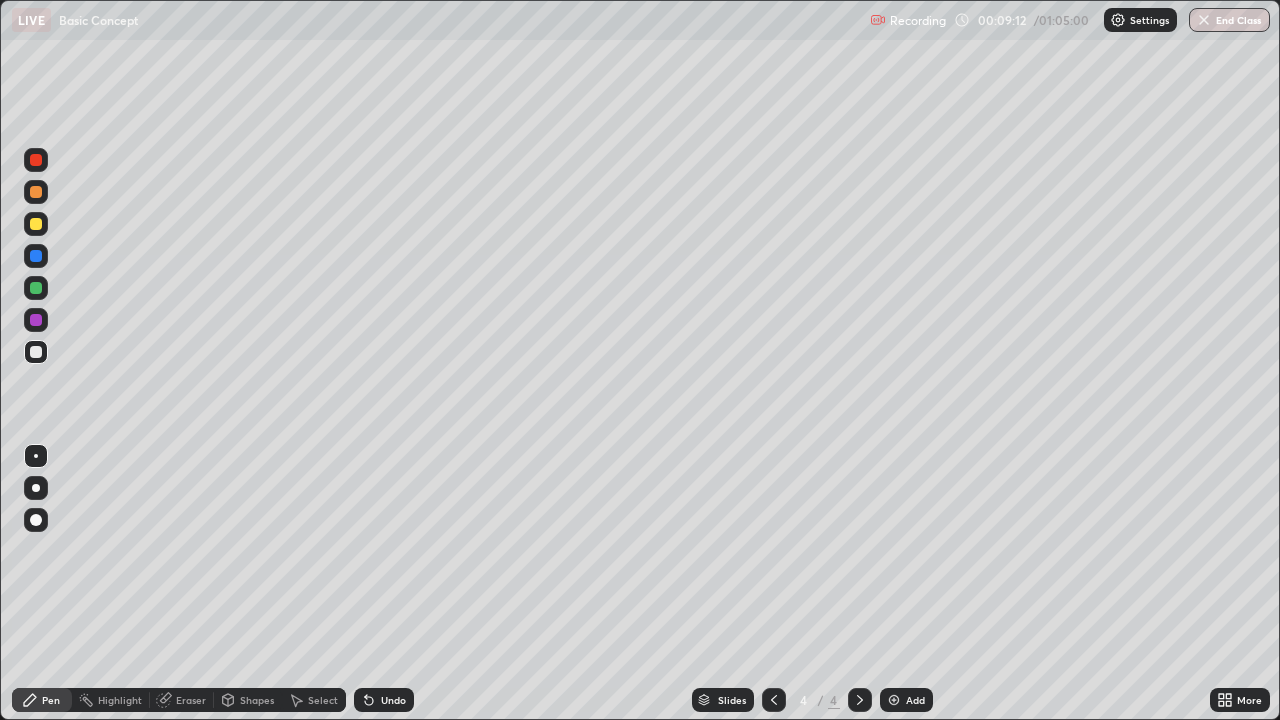 click on "Add" at bounding box center (915, 700) 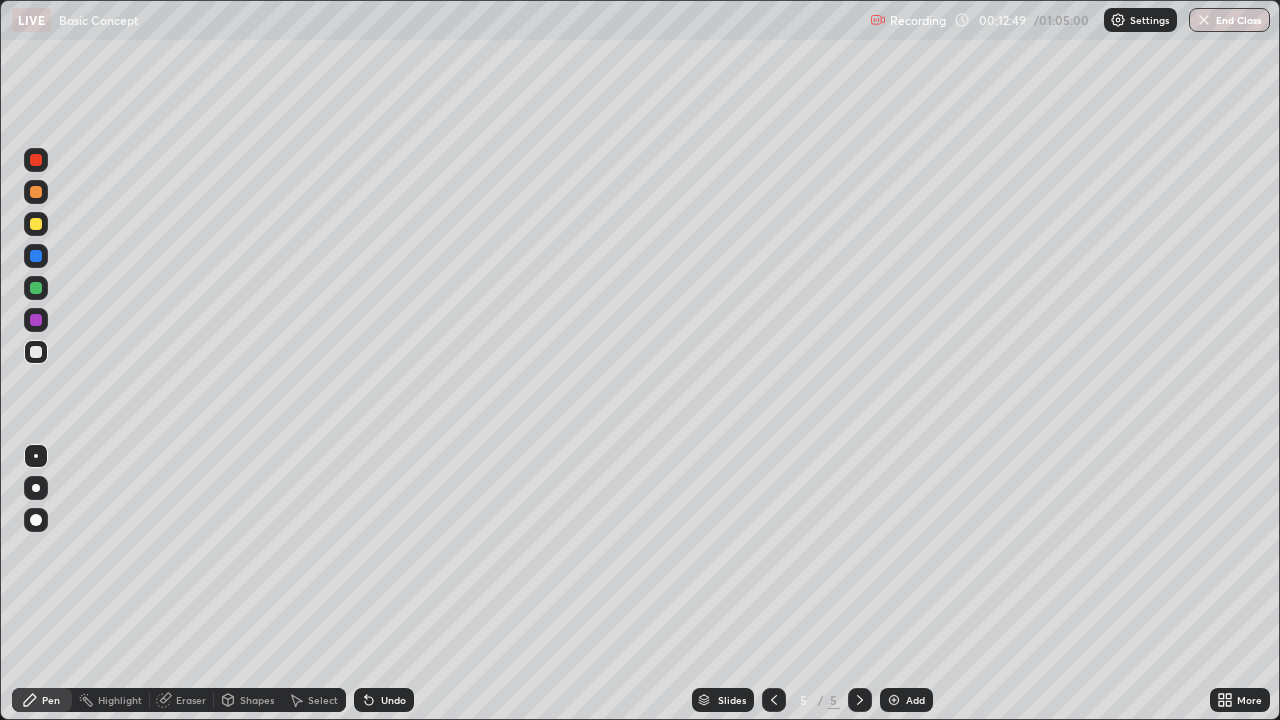 click at bounding box center [894, 700] 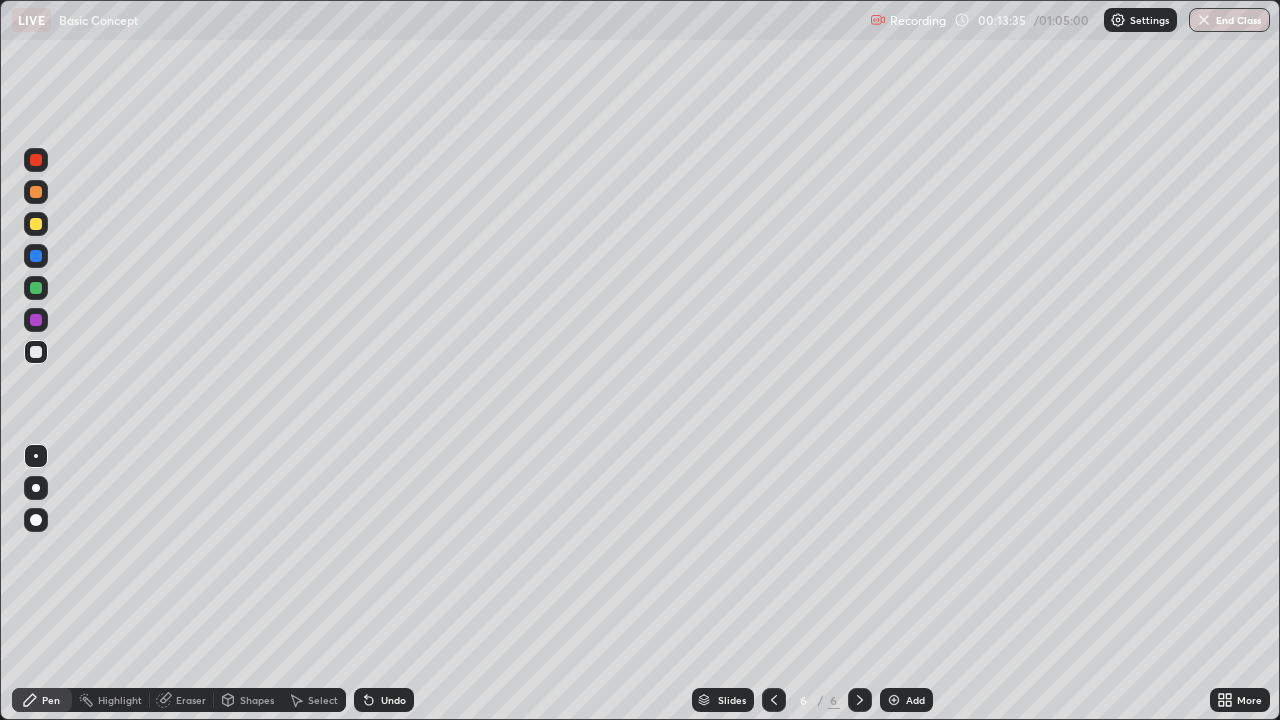 click on "Eraser" at bounding box center [182, 700] 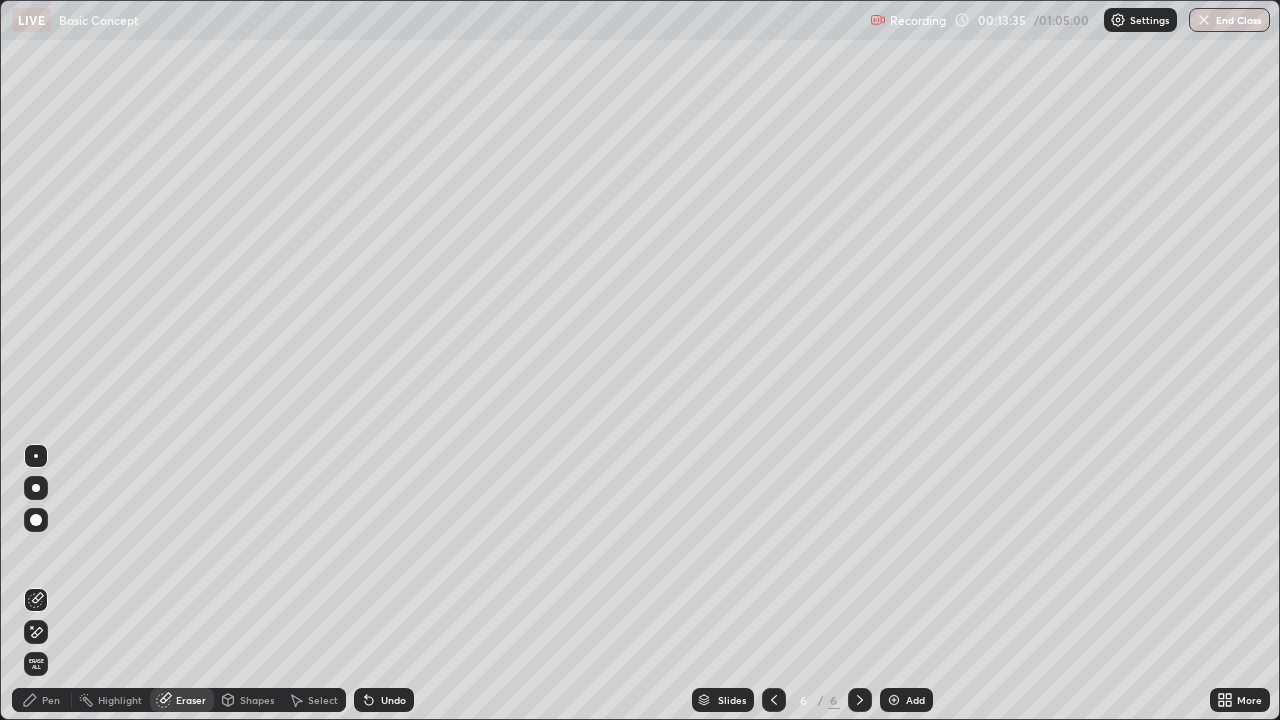 click on "Eraser" at bounding box center (191, 700) 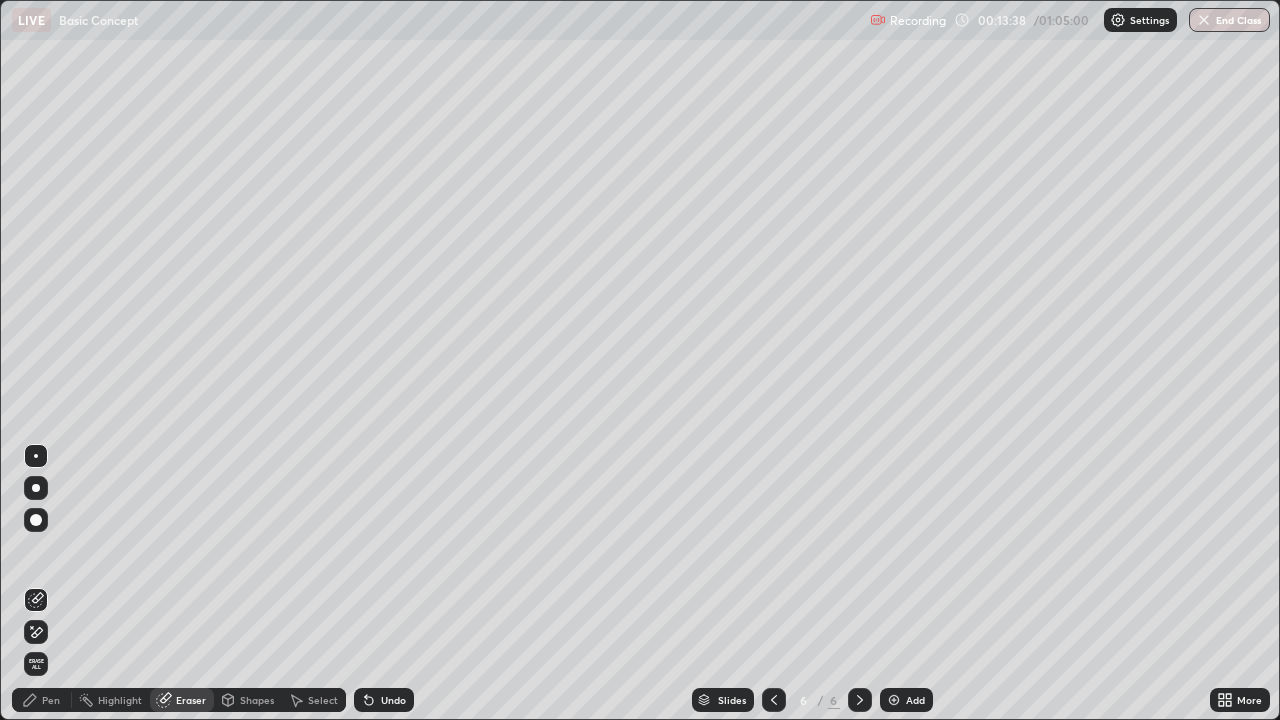 click on "Pen" at bounding box center [42, 700] 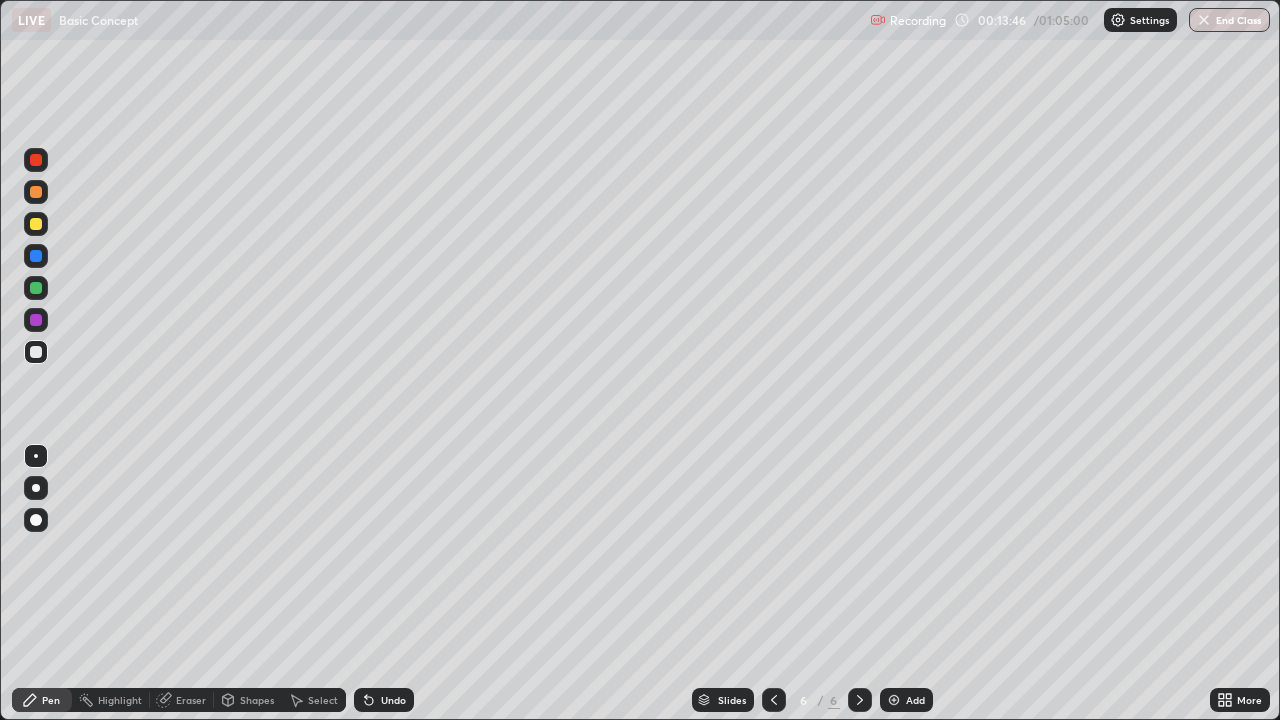 click on "Eraser" at bounding box center [191, 700] 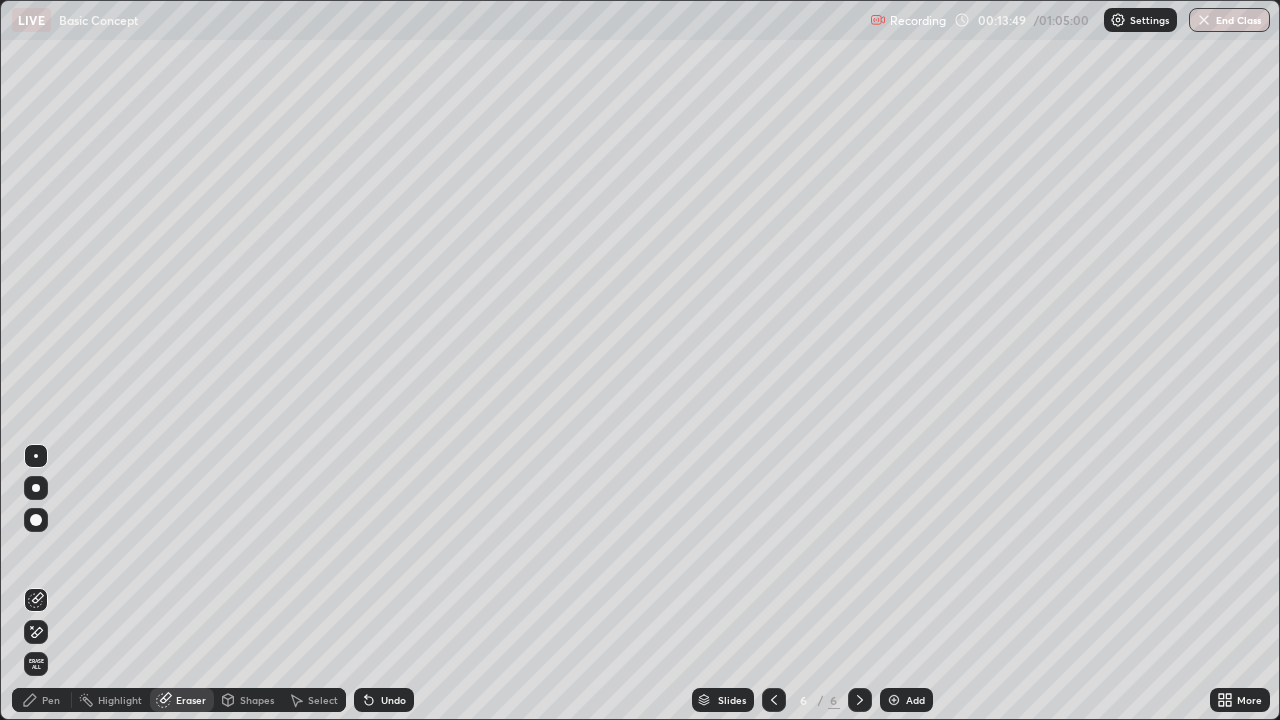 click on "Pen" at bounding box center (51, 700) 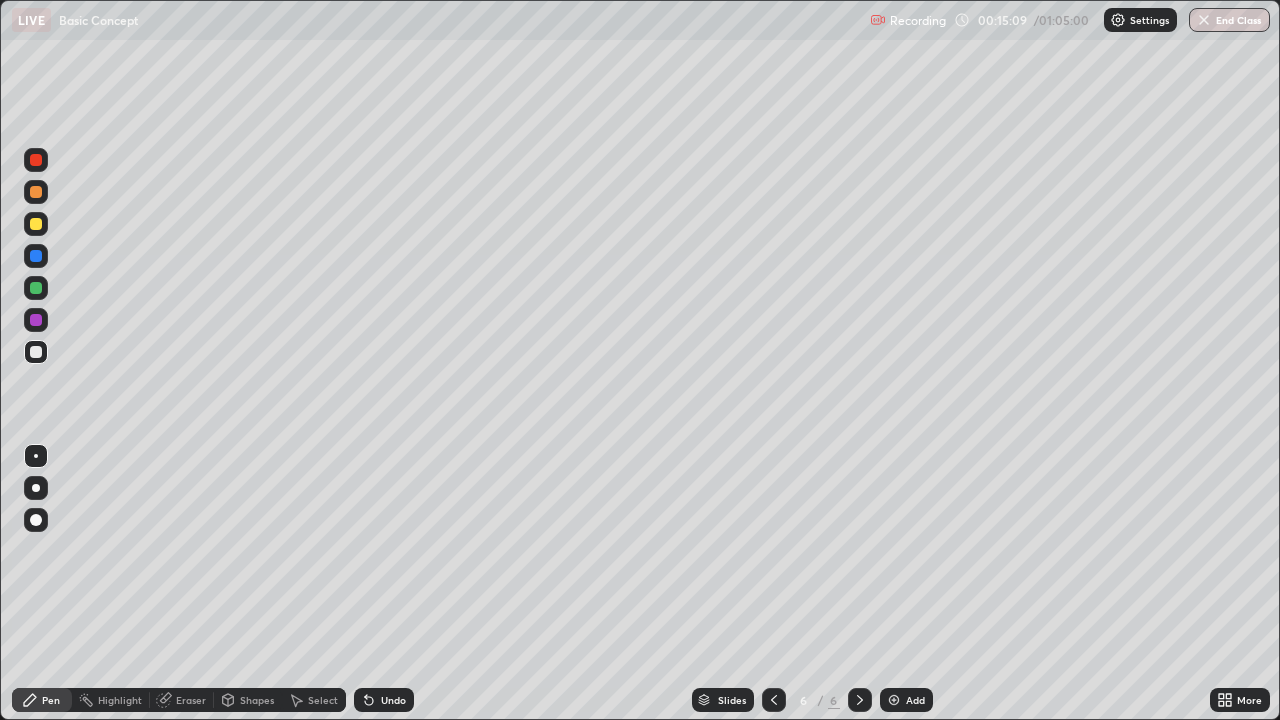 click on "Add" at bounding box center [906, 700] 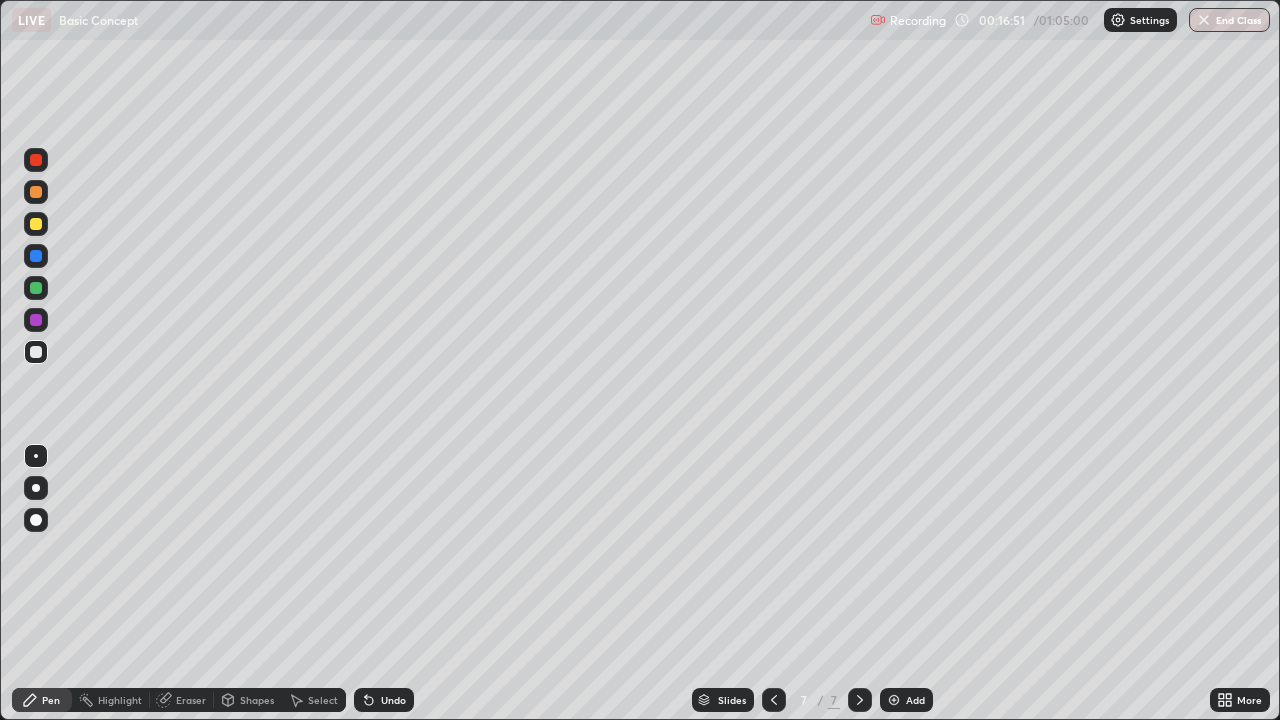 click on "Shapes" at bounding box center (257, 700) 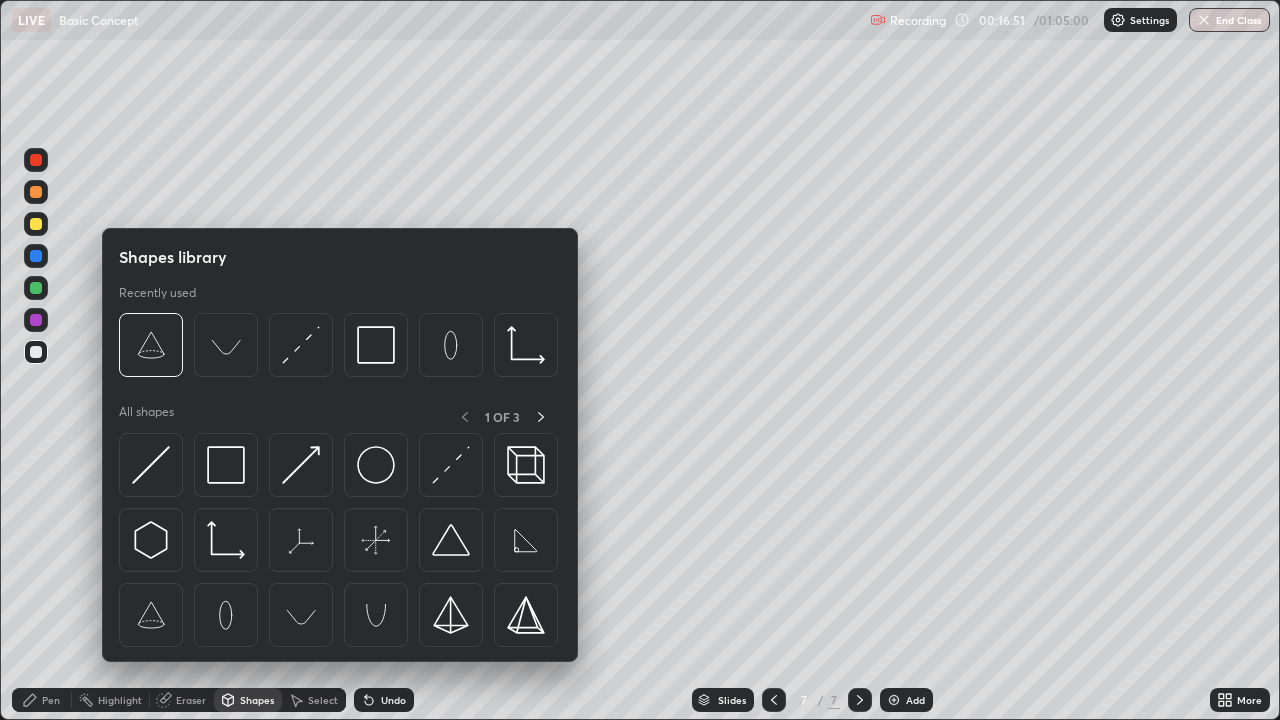 click on "Shapes" at bounding box center (257, 700) 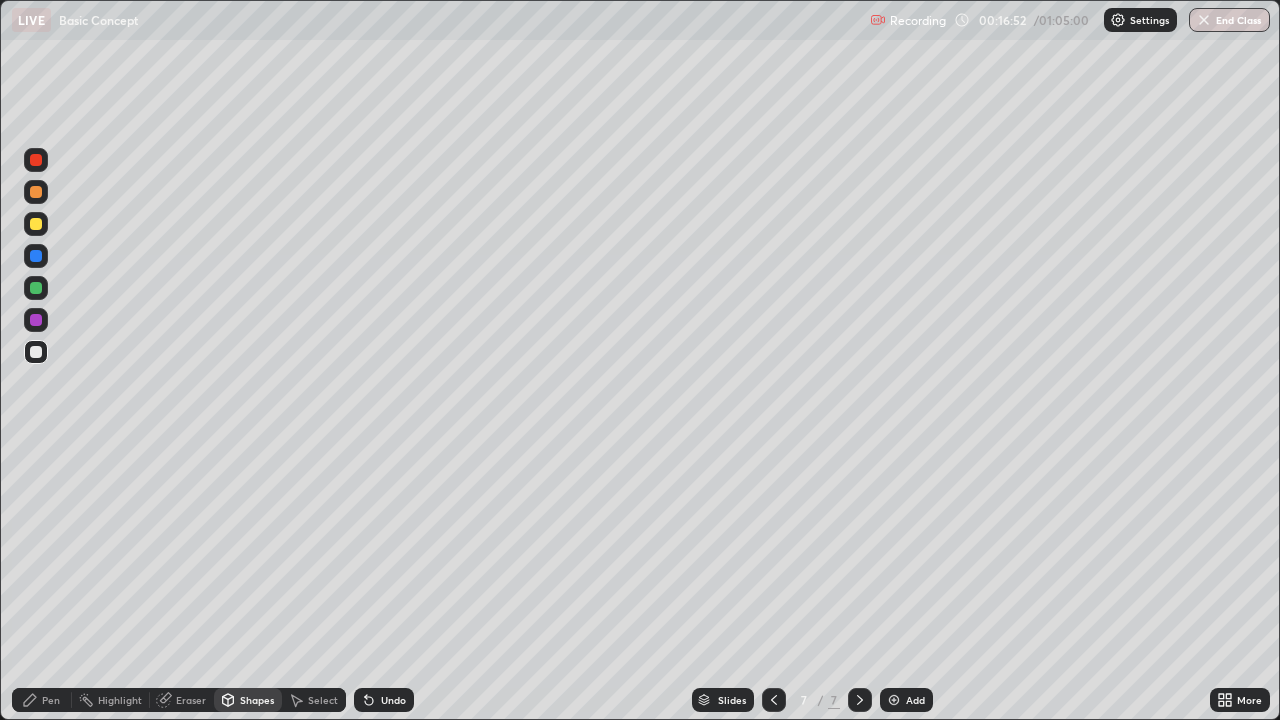 click on "Eraser" at bounding box center [191, 700] 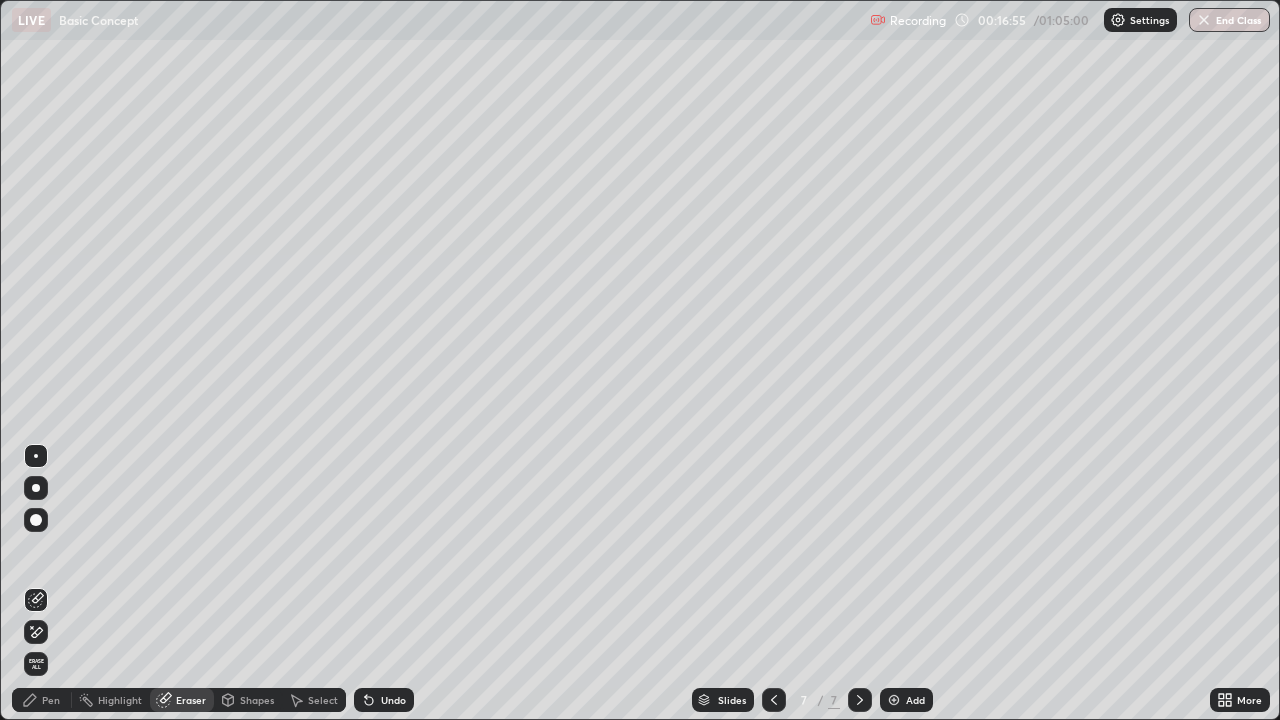 click on "Pen" at bounding box center [42, 700] 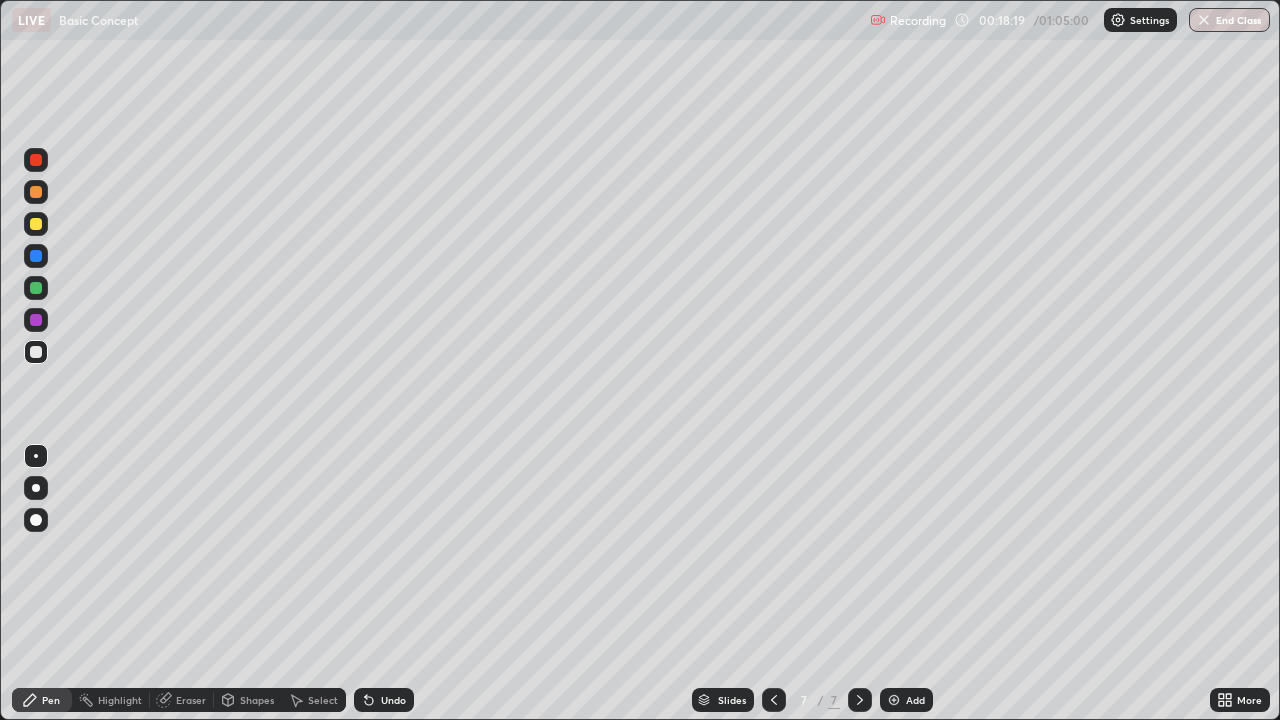 click 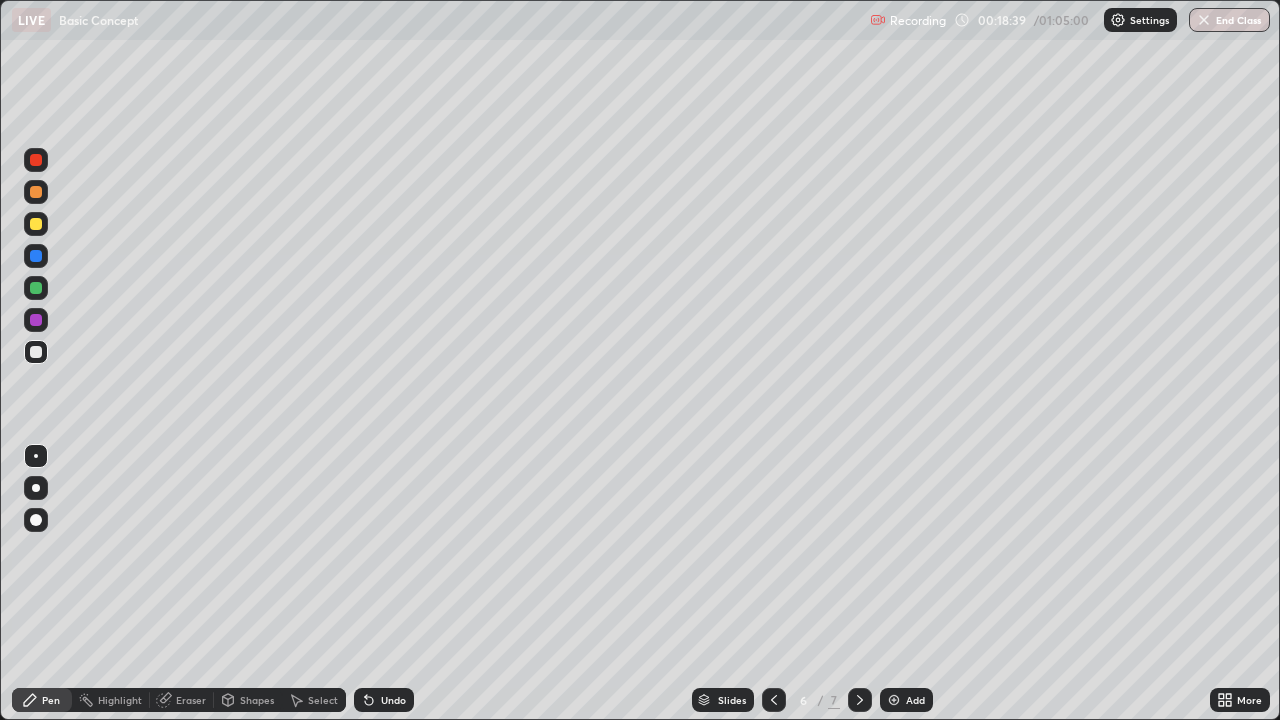 click 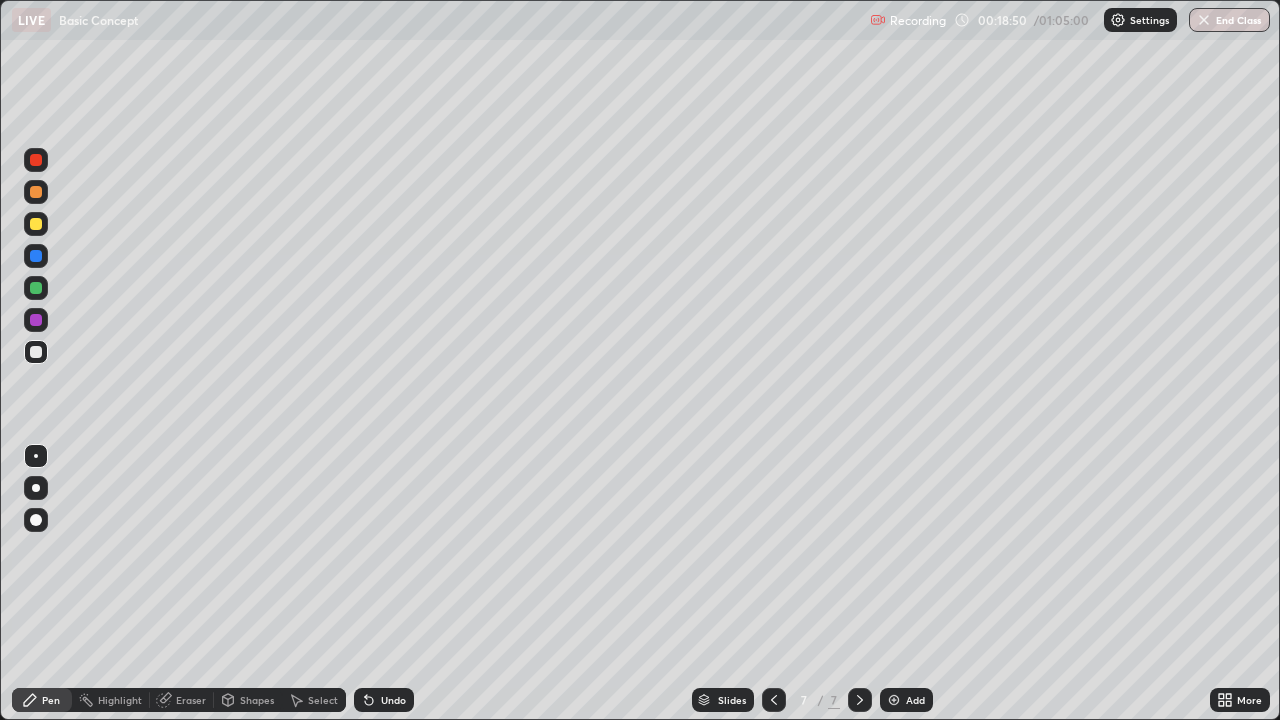 click at bounding box center [860, 700] 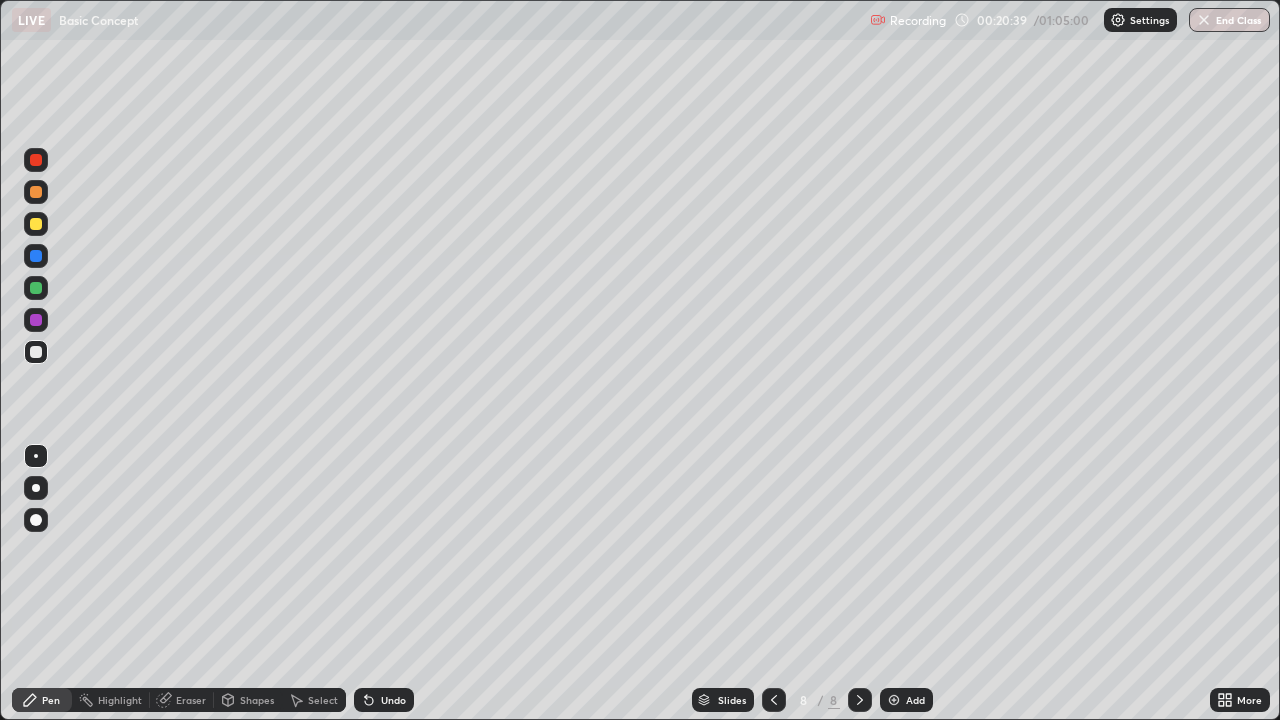 click on "Eraser" at bounding box center (191, 700) 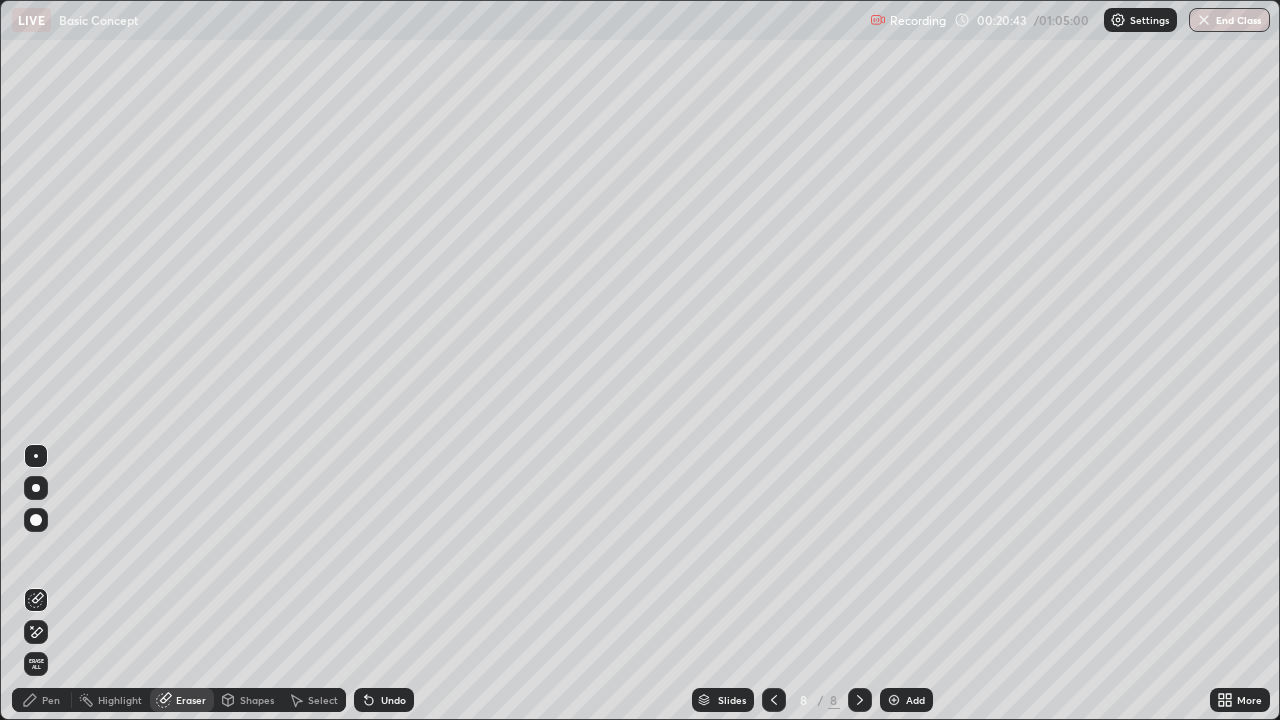 click on "Pen" at bounding box center (42, 700) 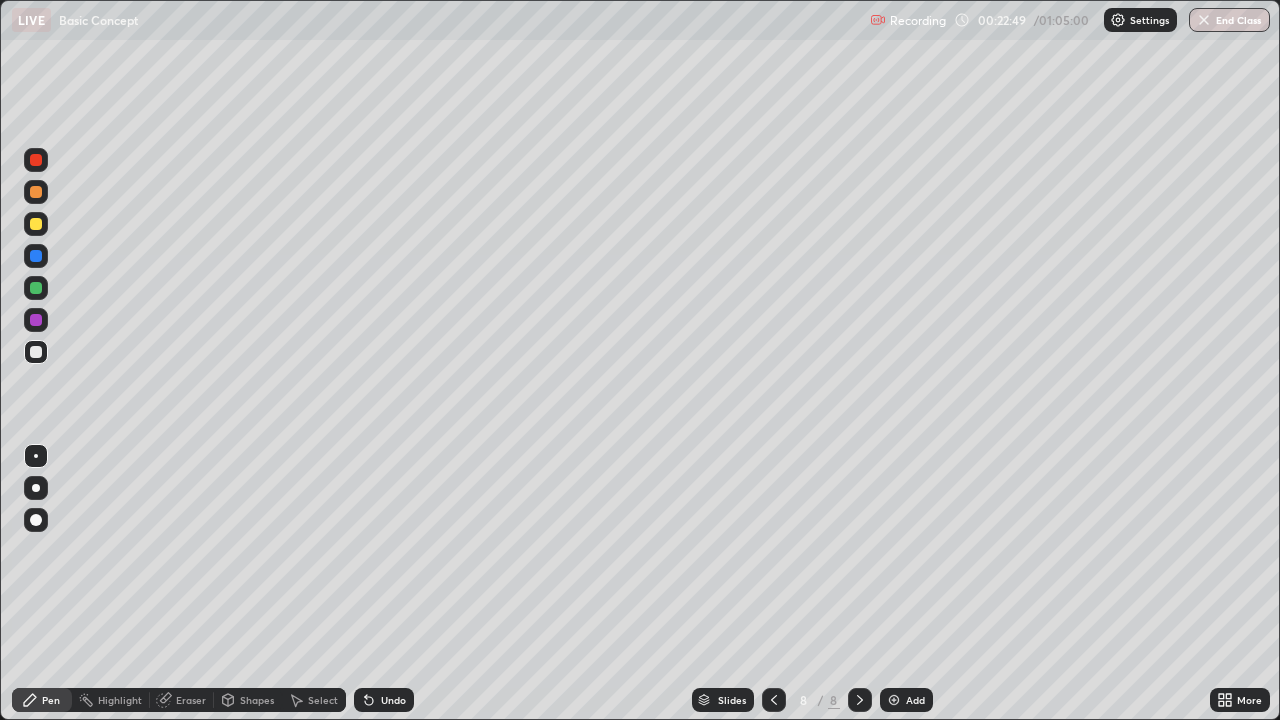 click at bounding box center (774, 700) 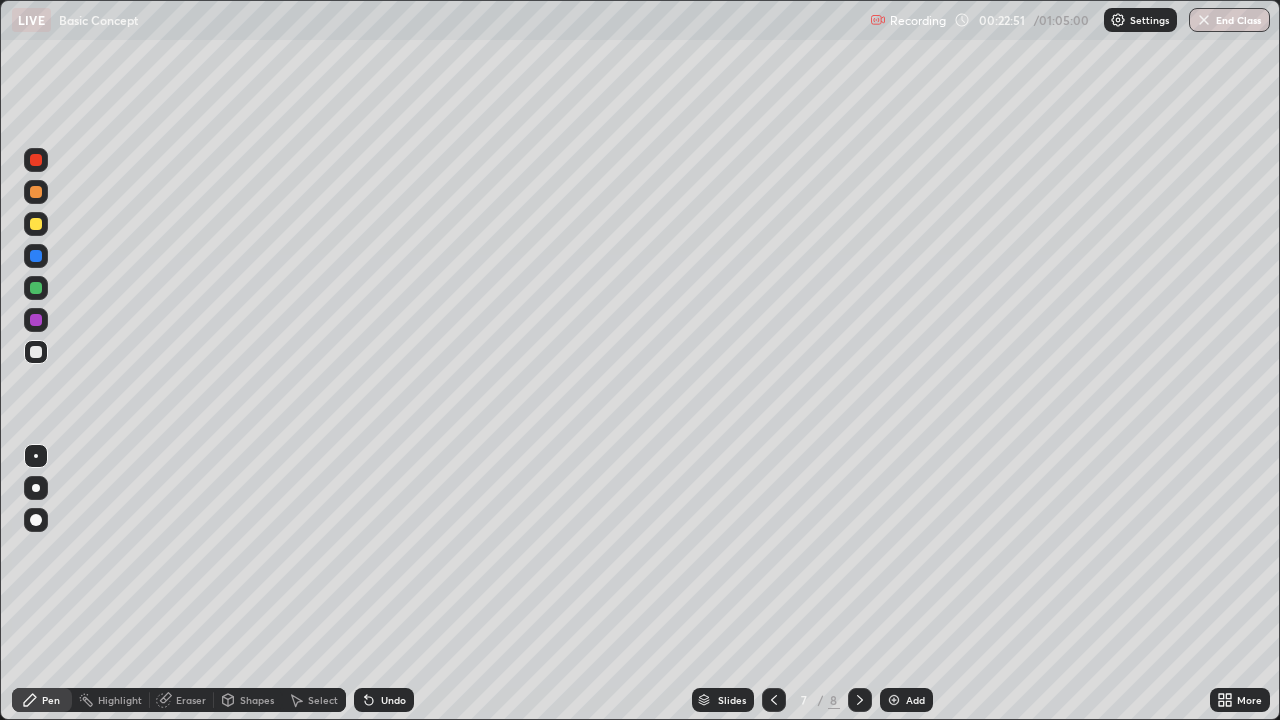 click 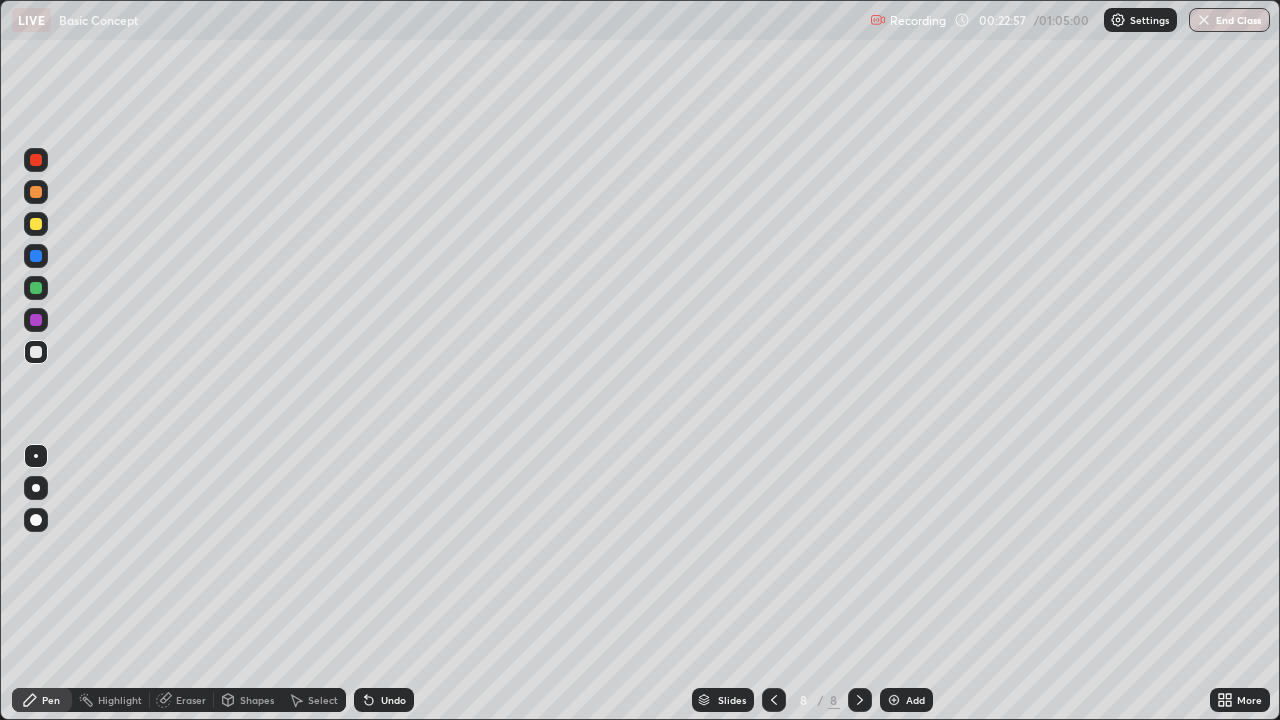 click at bounding box center [774, 700] 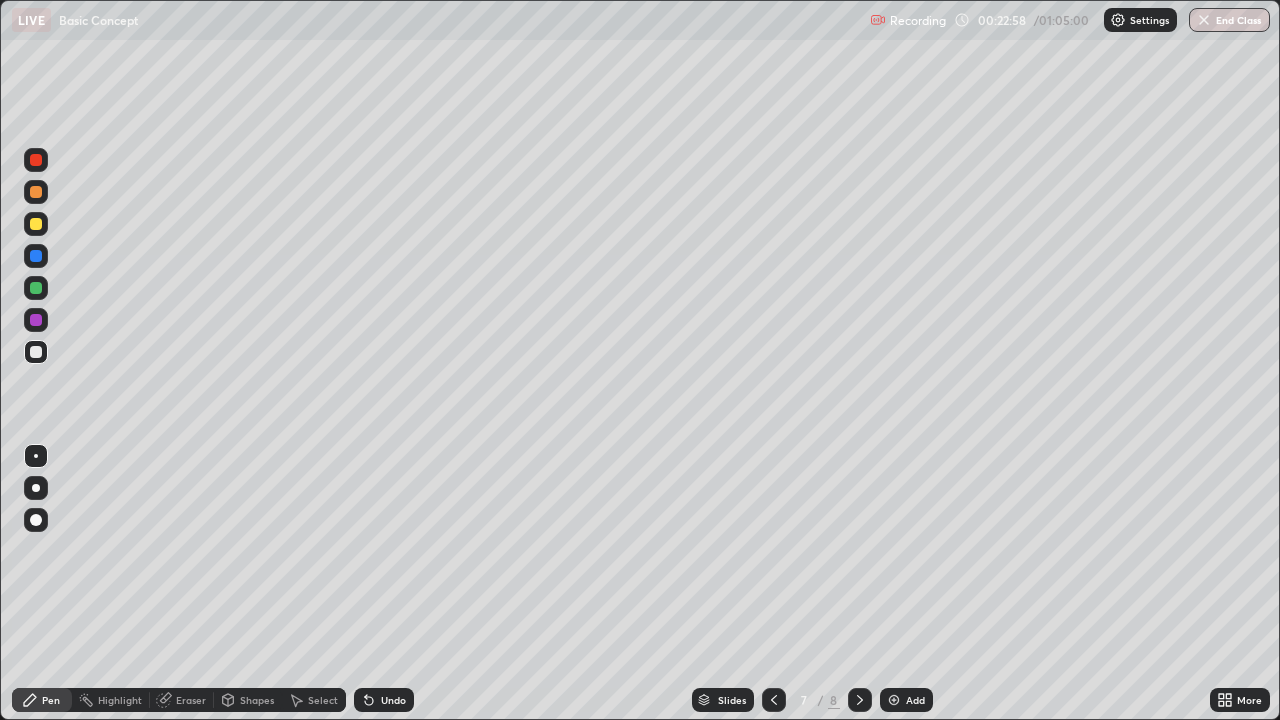 click 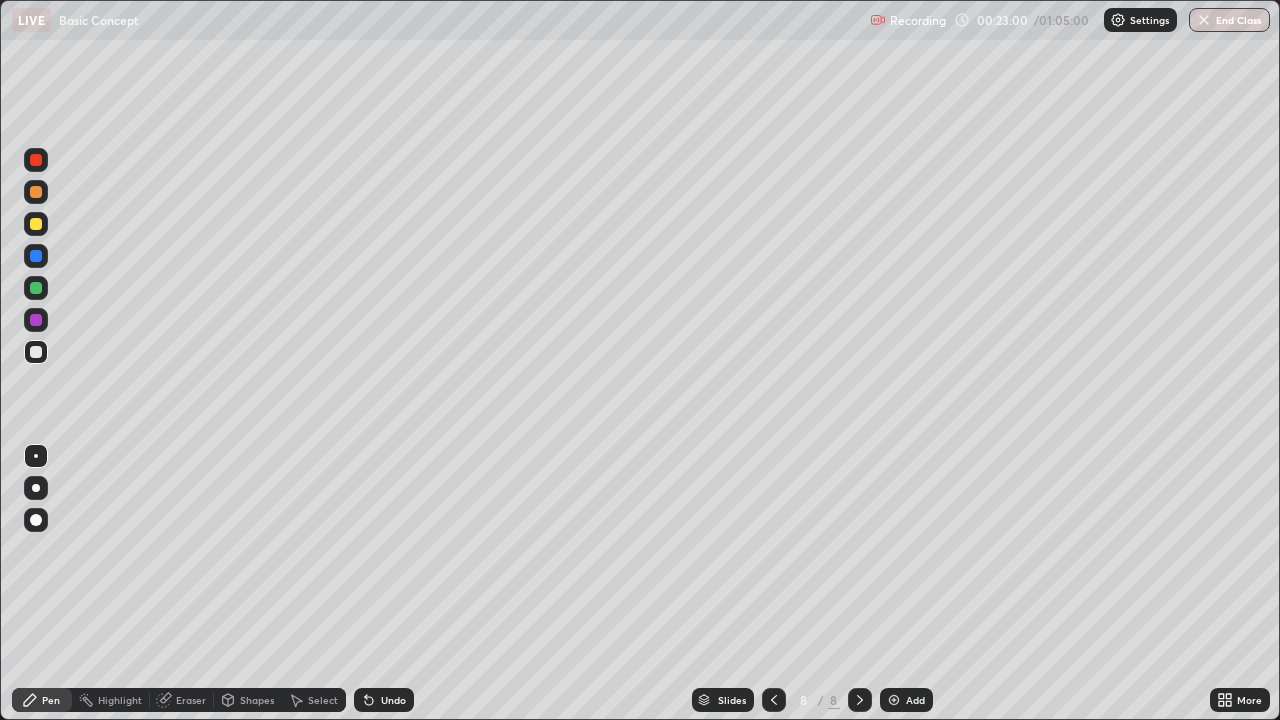 click on "Select" at bounding box center [323, 700] 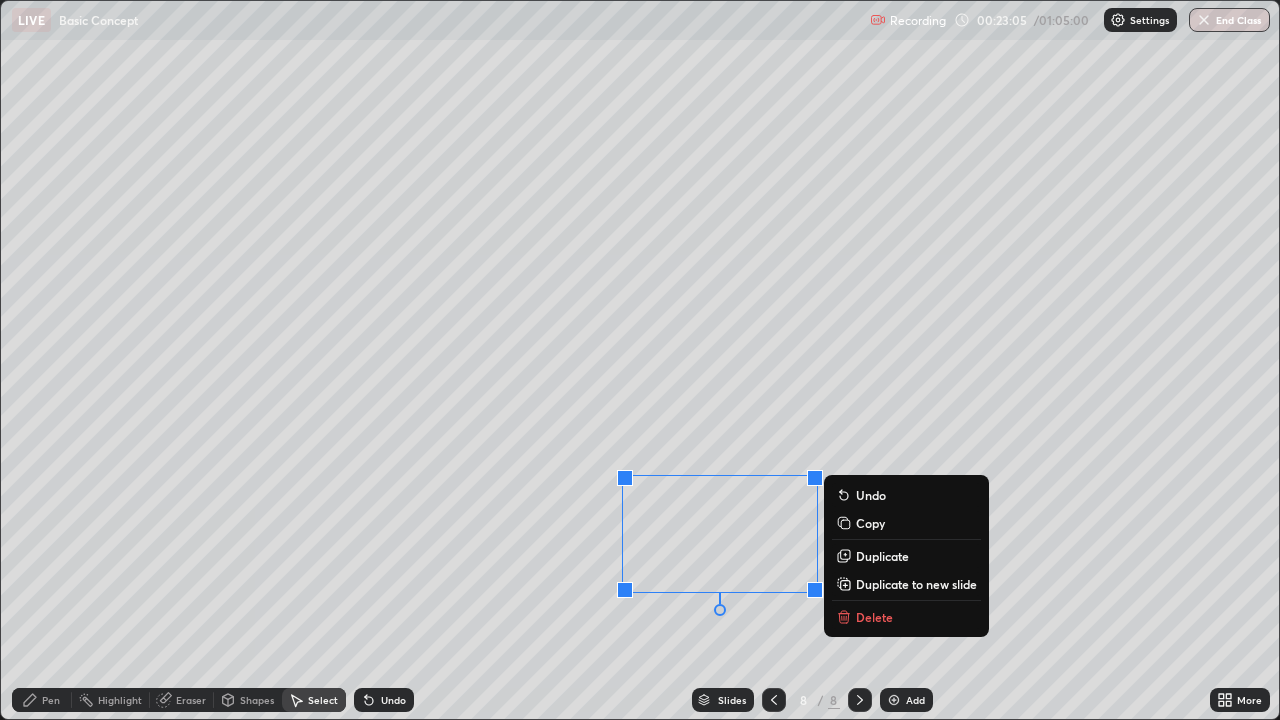 click at bounding box center (894, 700) 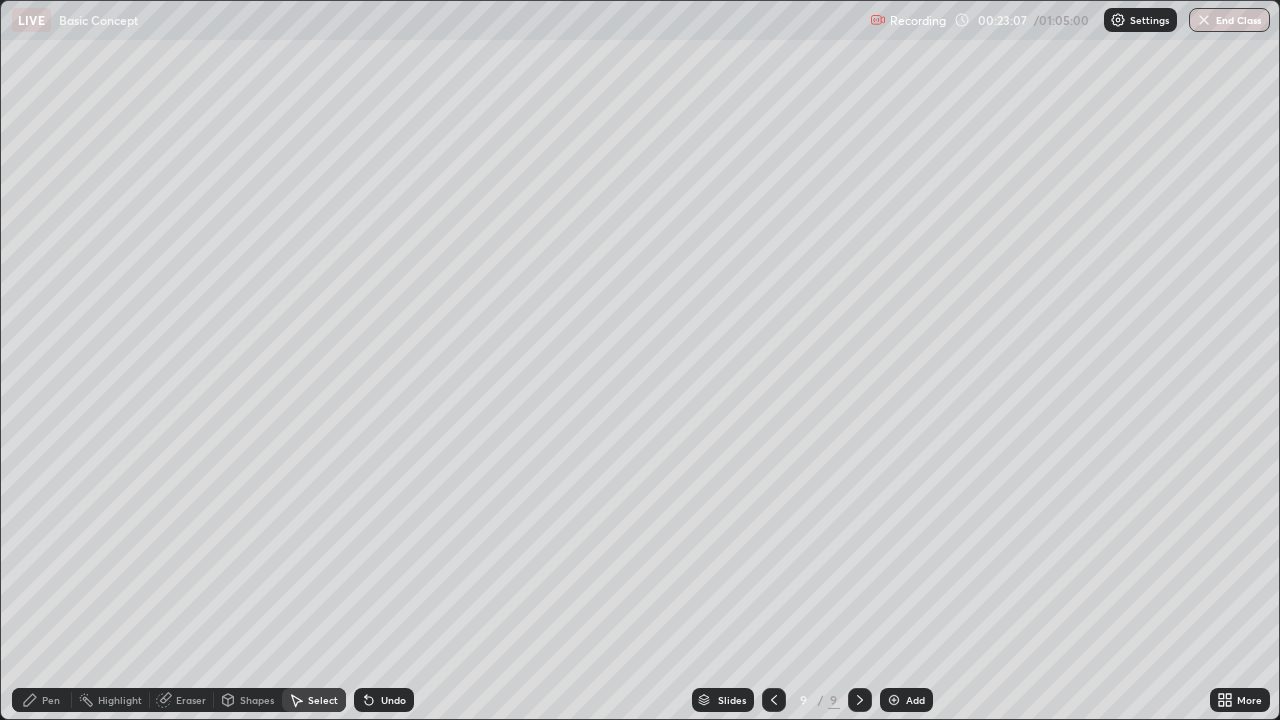 click on "Pen" at bounding box center (51, 700) 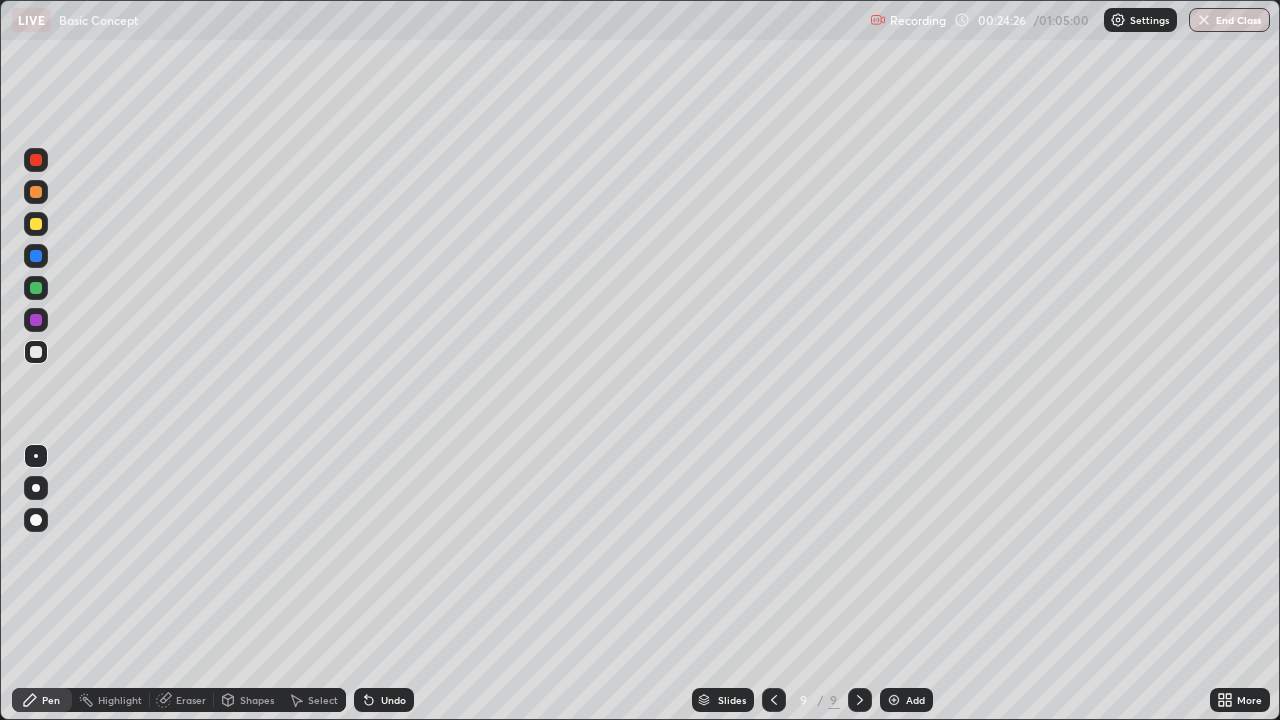 click on "Eraser" at bounding box center [191, 700] 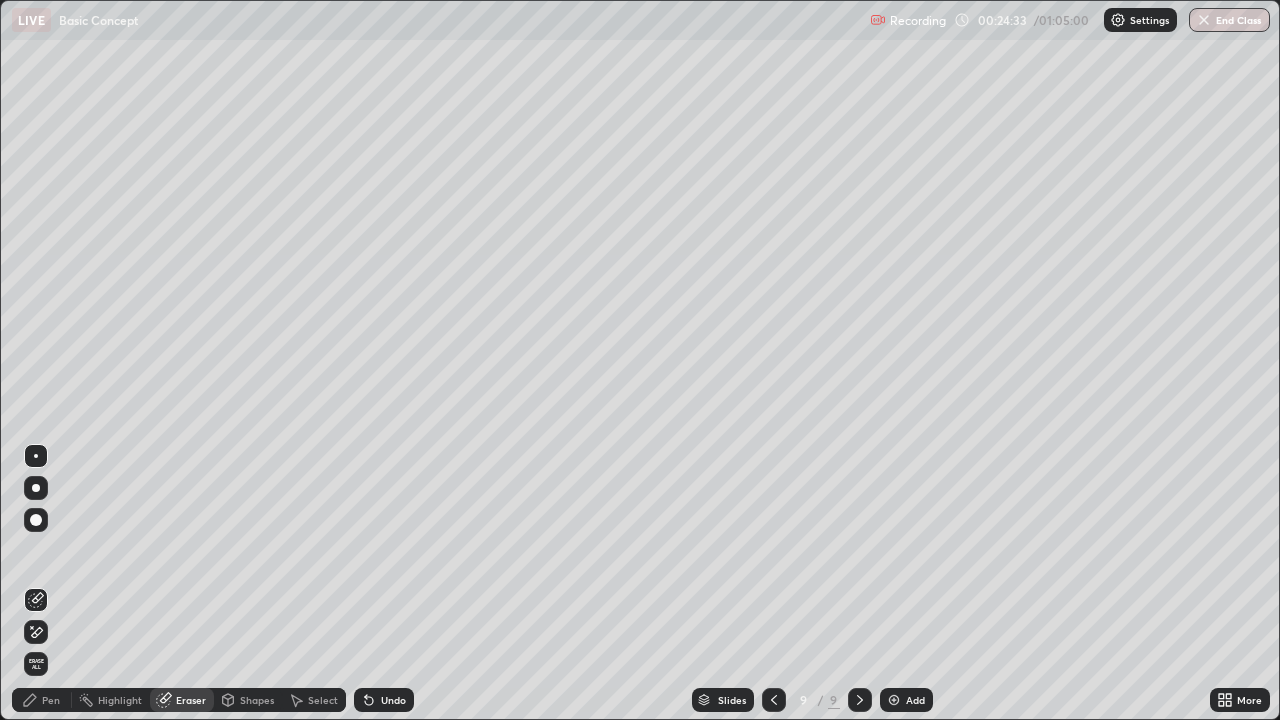 click on "Pen" at bounding box center (51, 700) 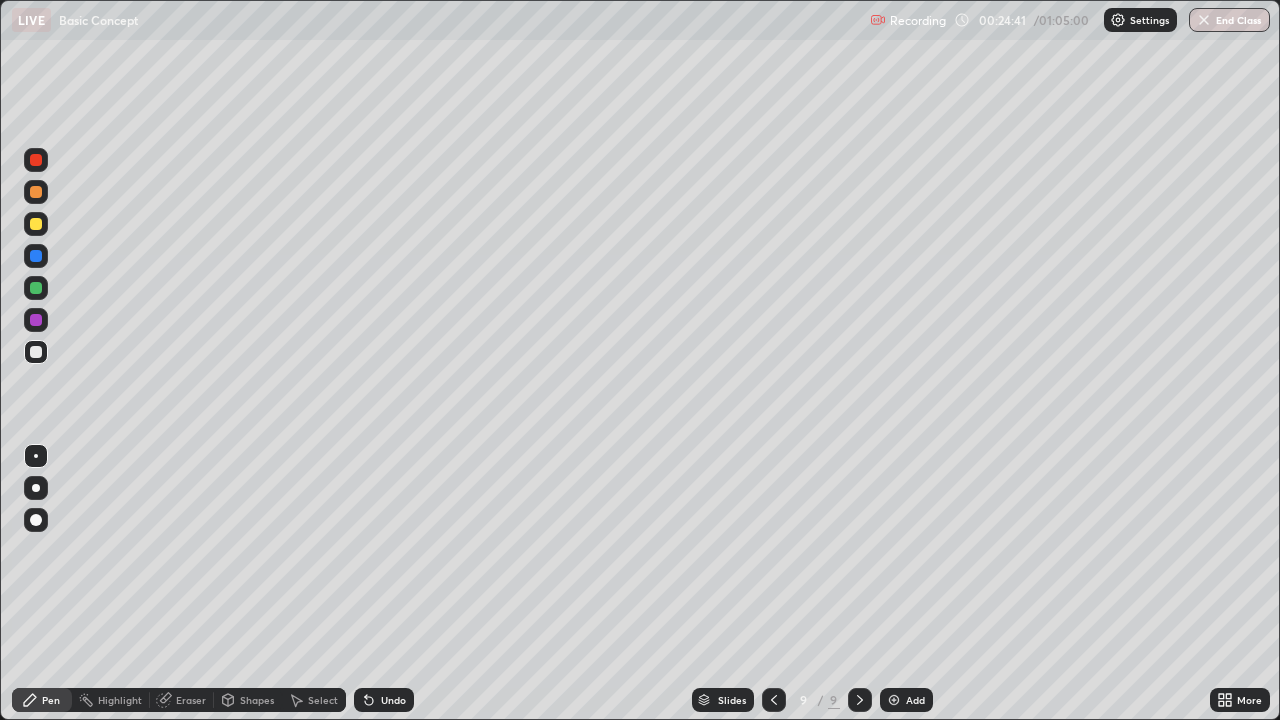 click on "Eraser" at bounding box center [191, 700] 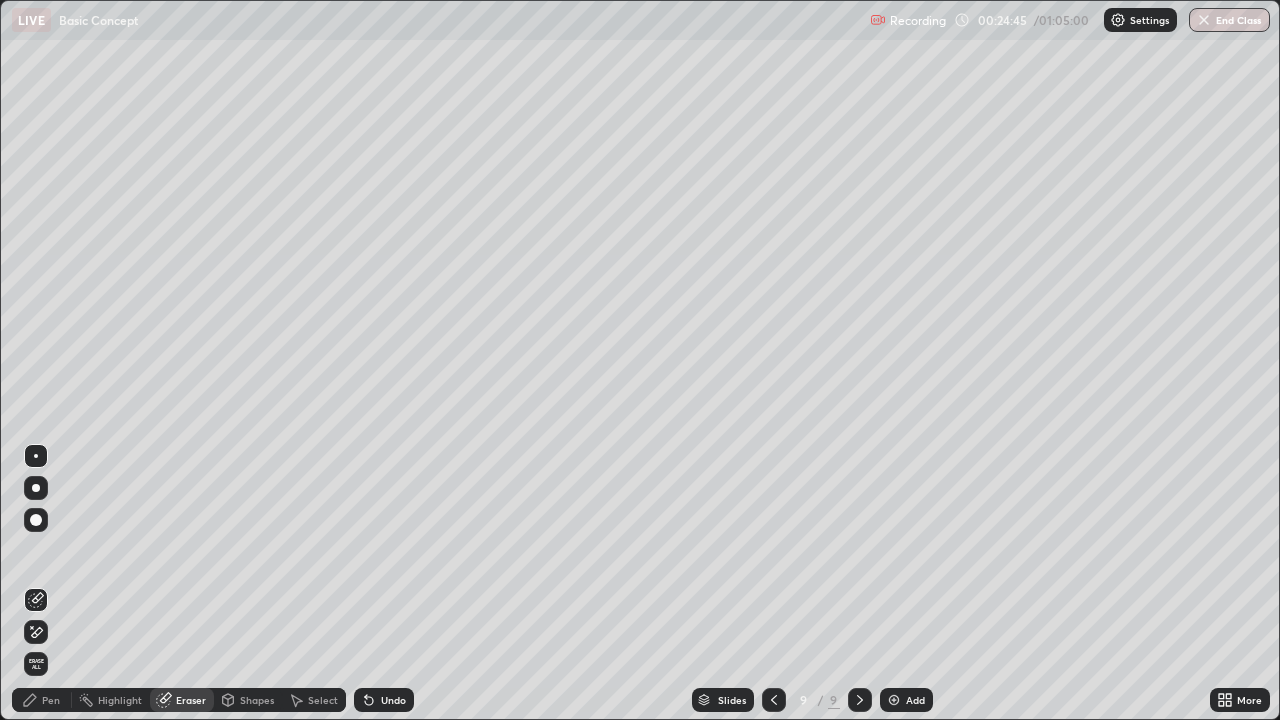 click on "Pen" at bounding box center (51, 700) 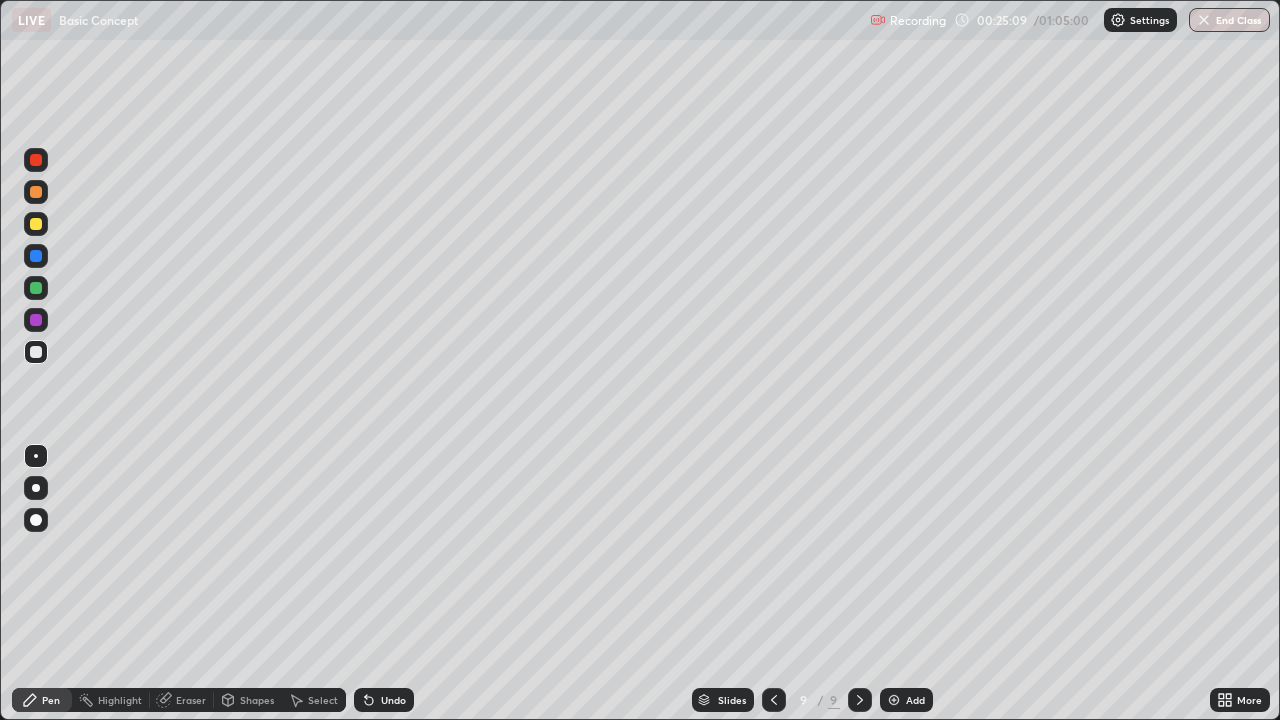 click 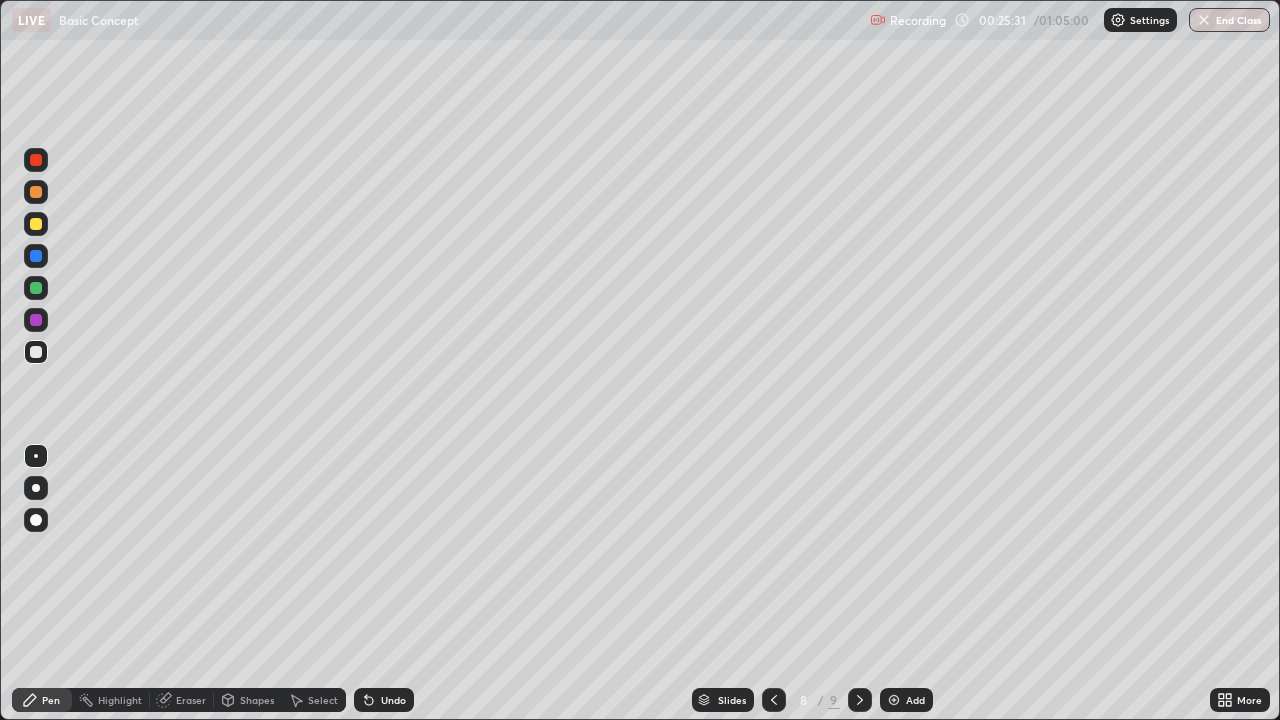 click 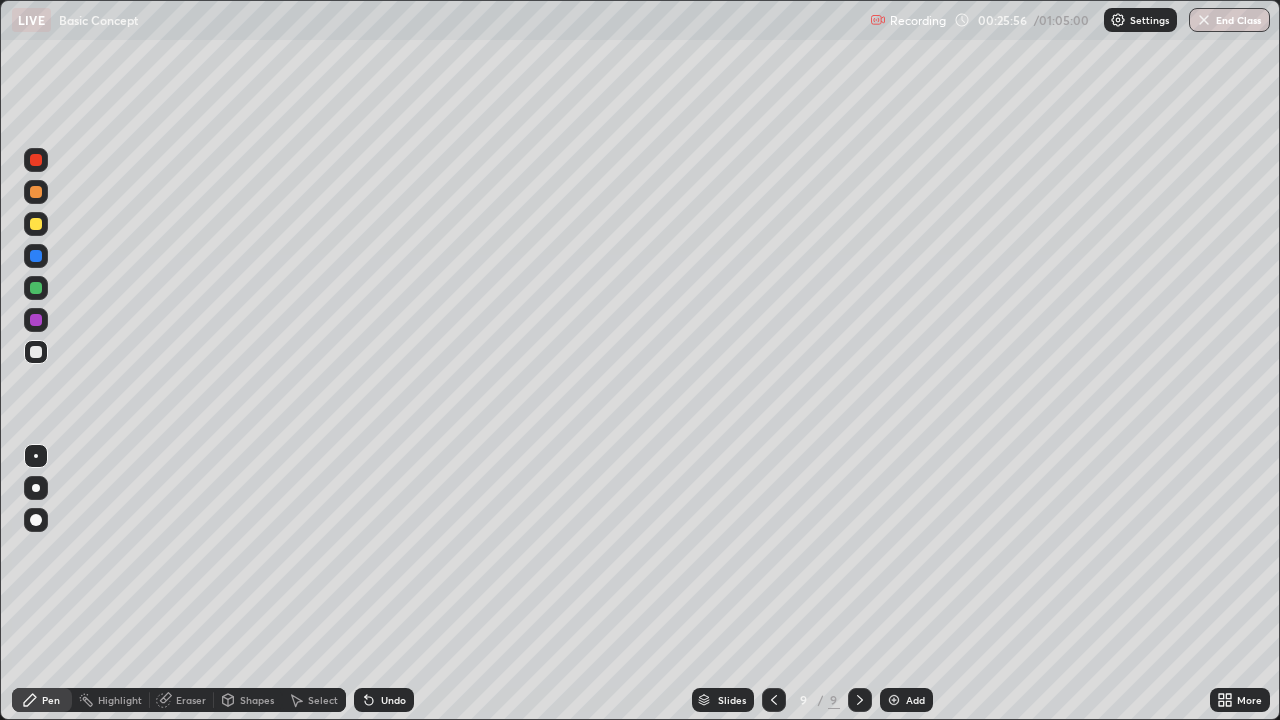 click at bounding box center (894, 700) 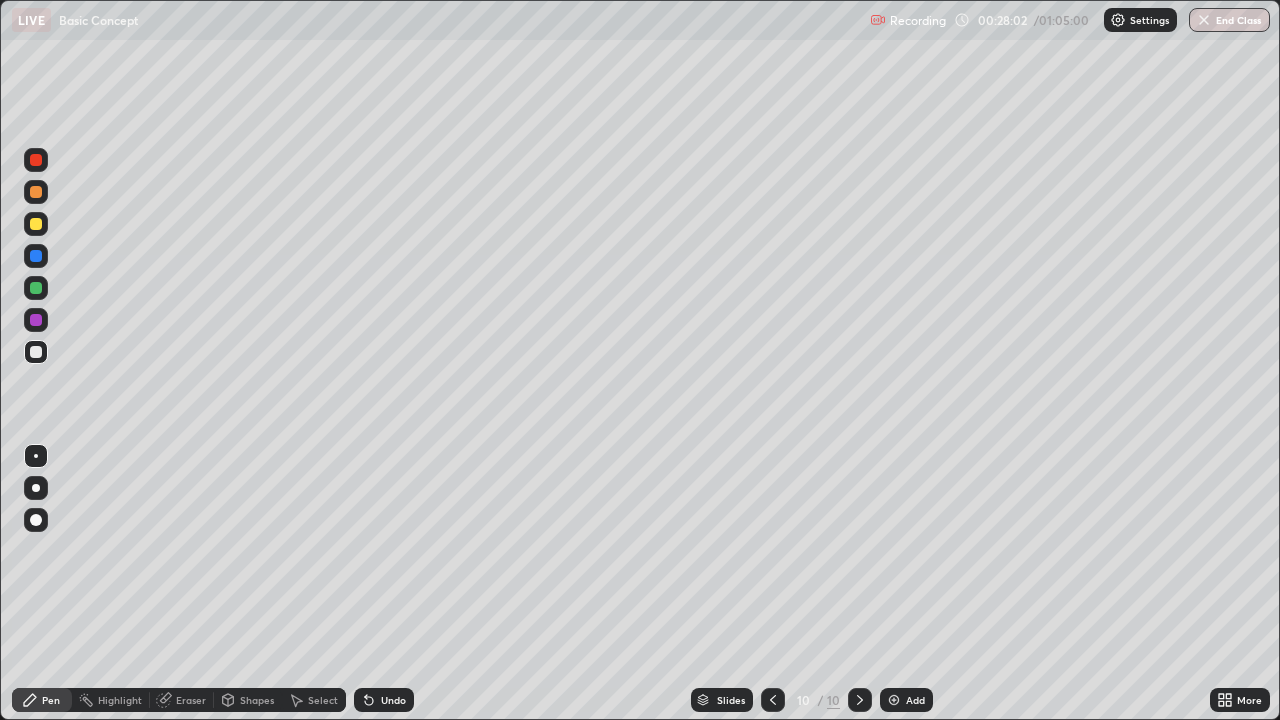 click on "Add" at bounding box center [906, 700] 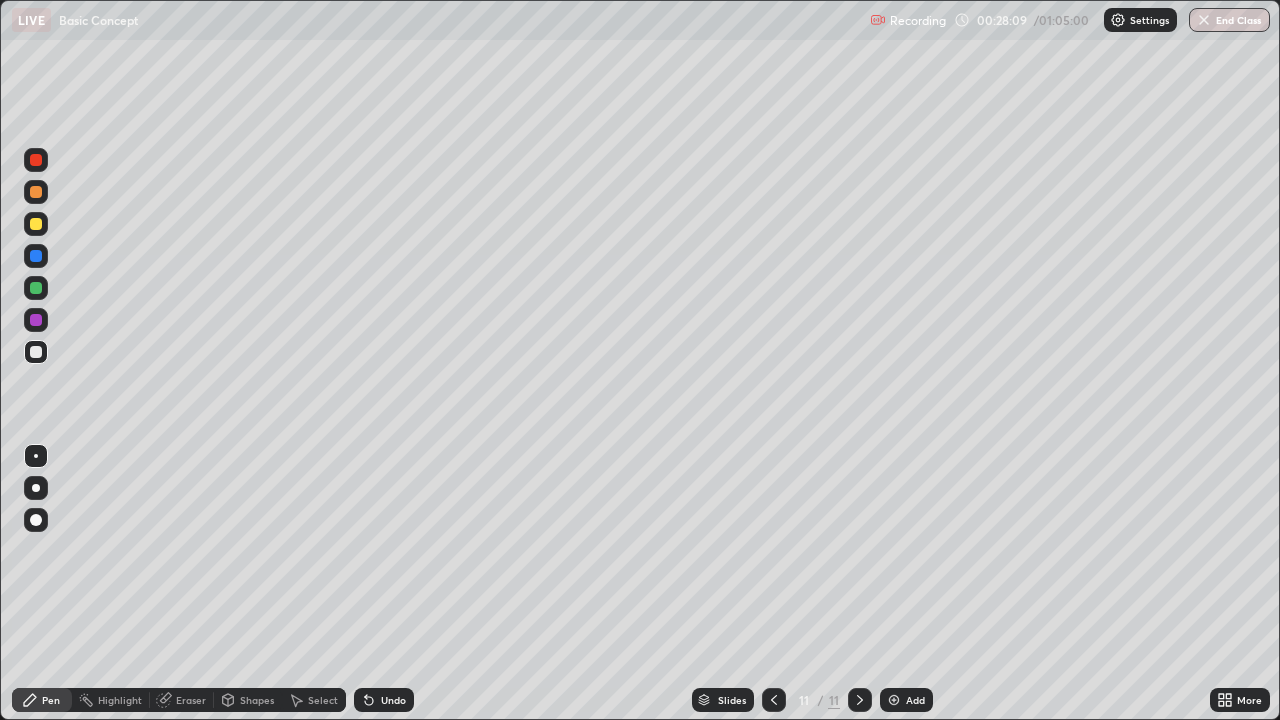 click at bounding box center [774, 700] 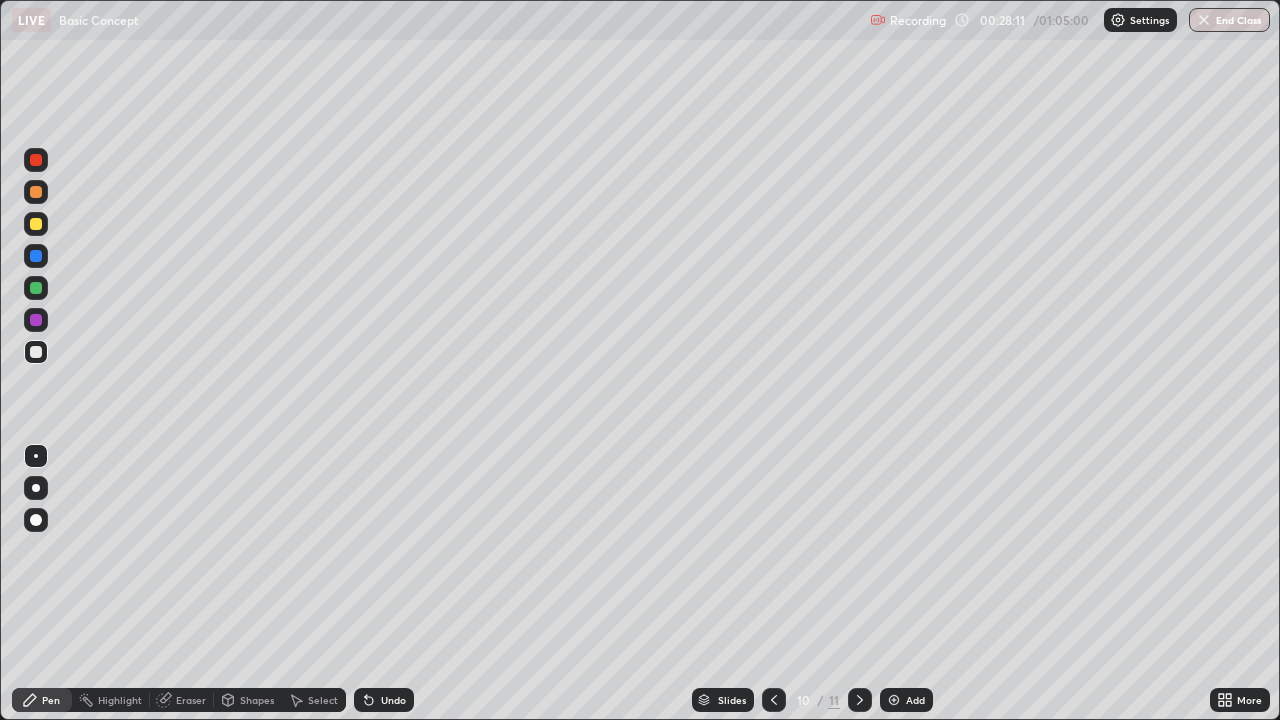 click 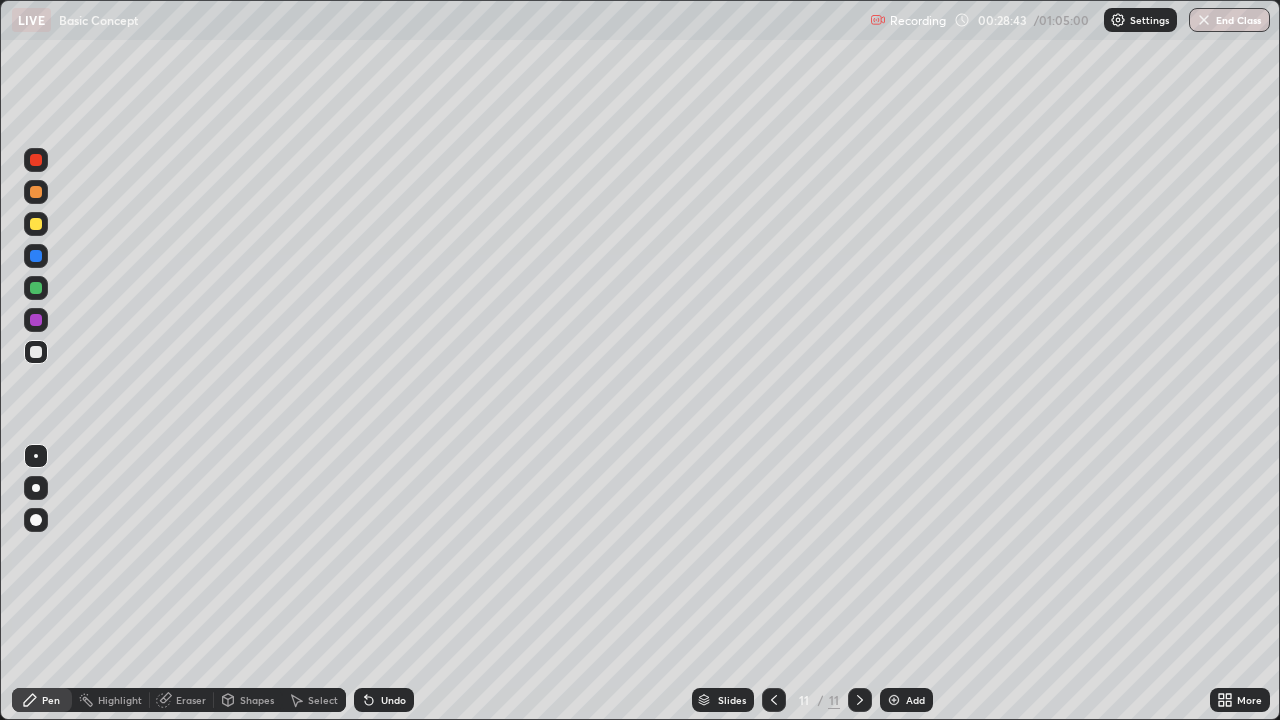 click at bounding box center (774, 700) 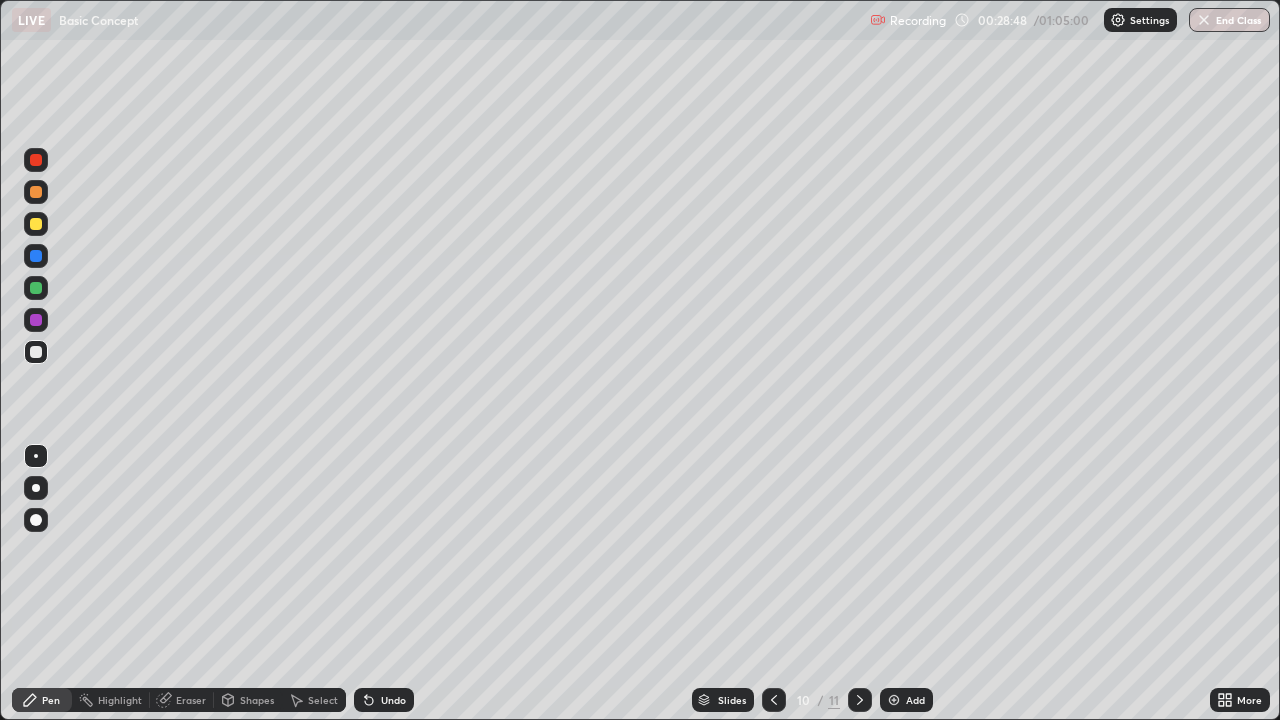 click 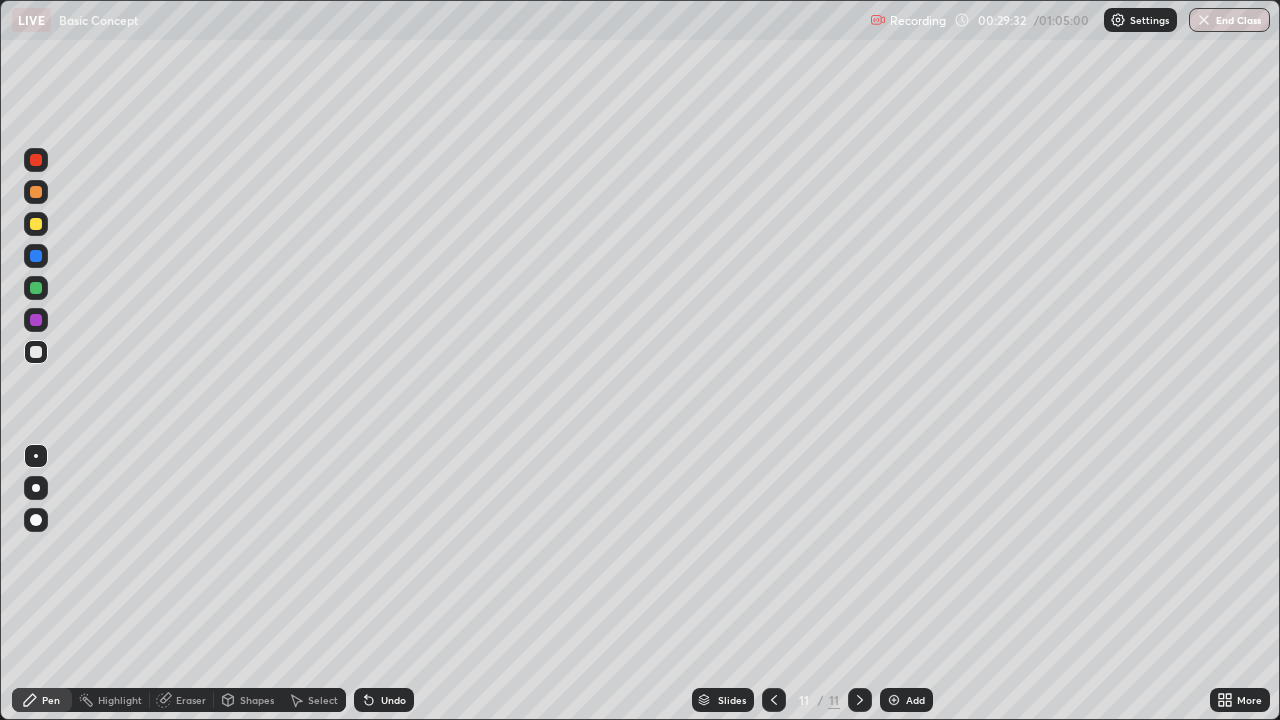 click 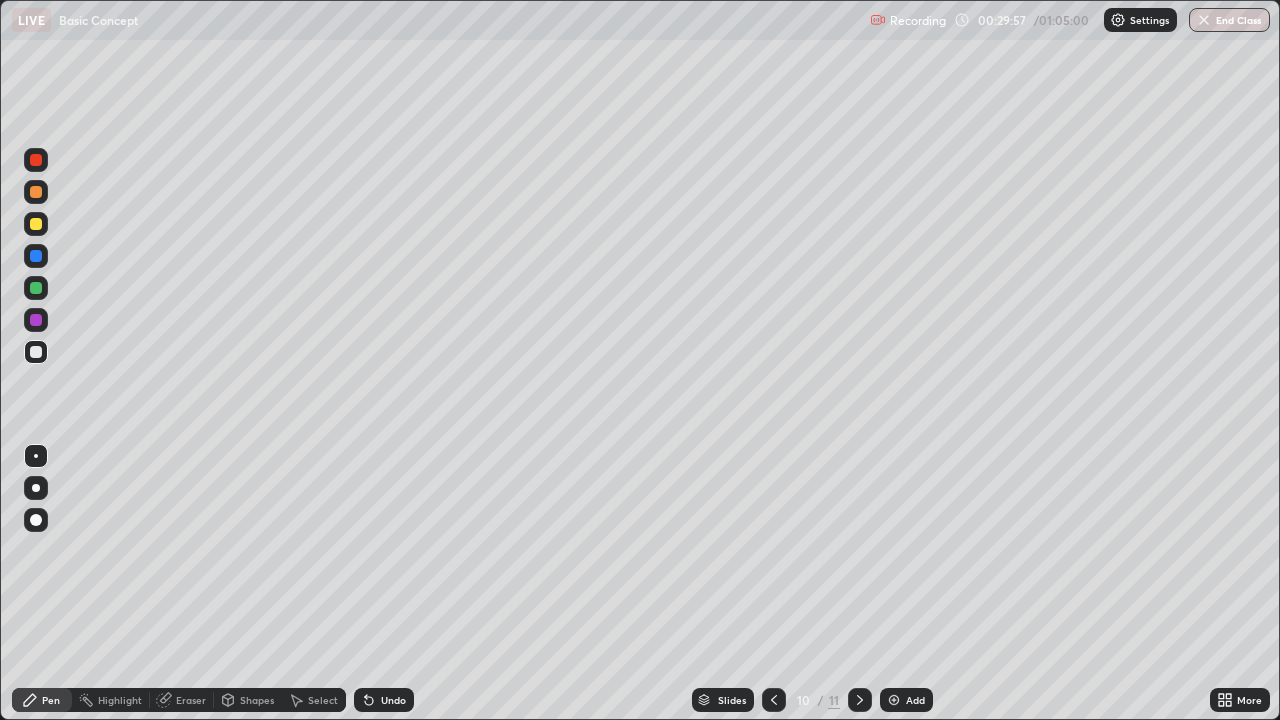 click 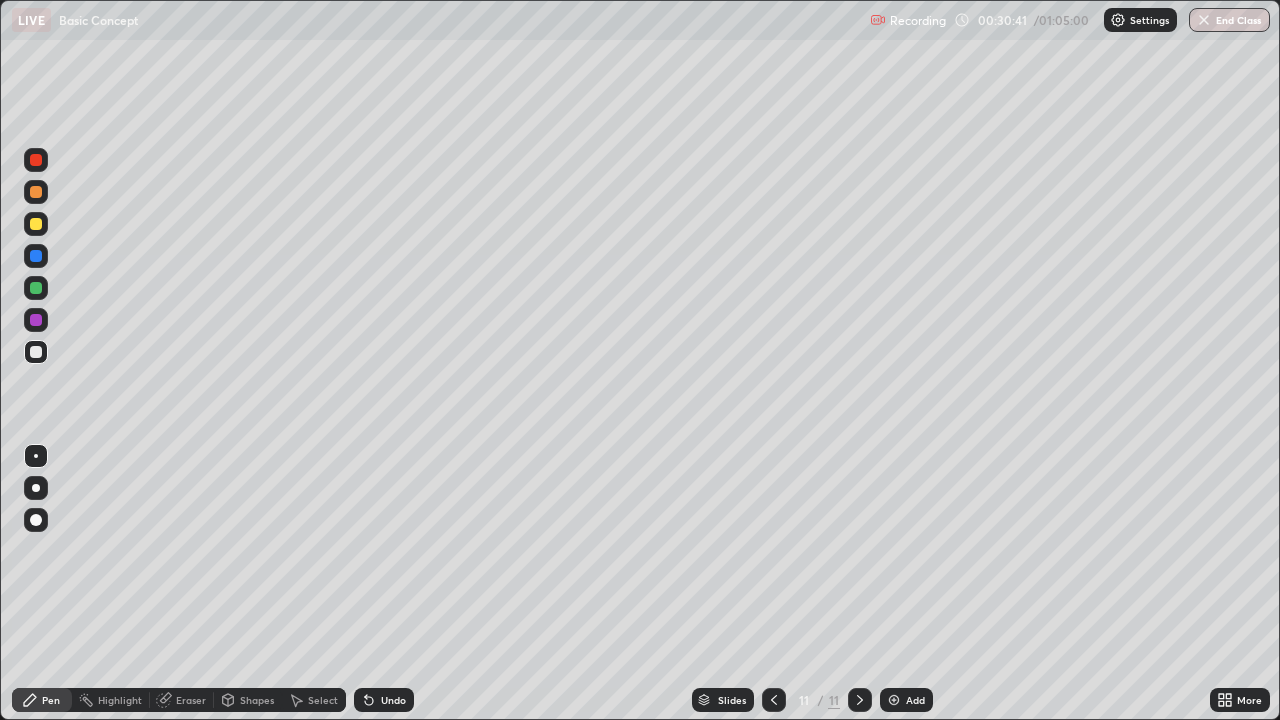 click 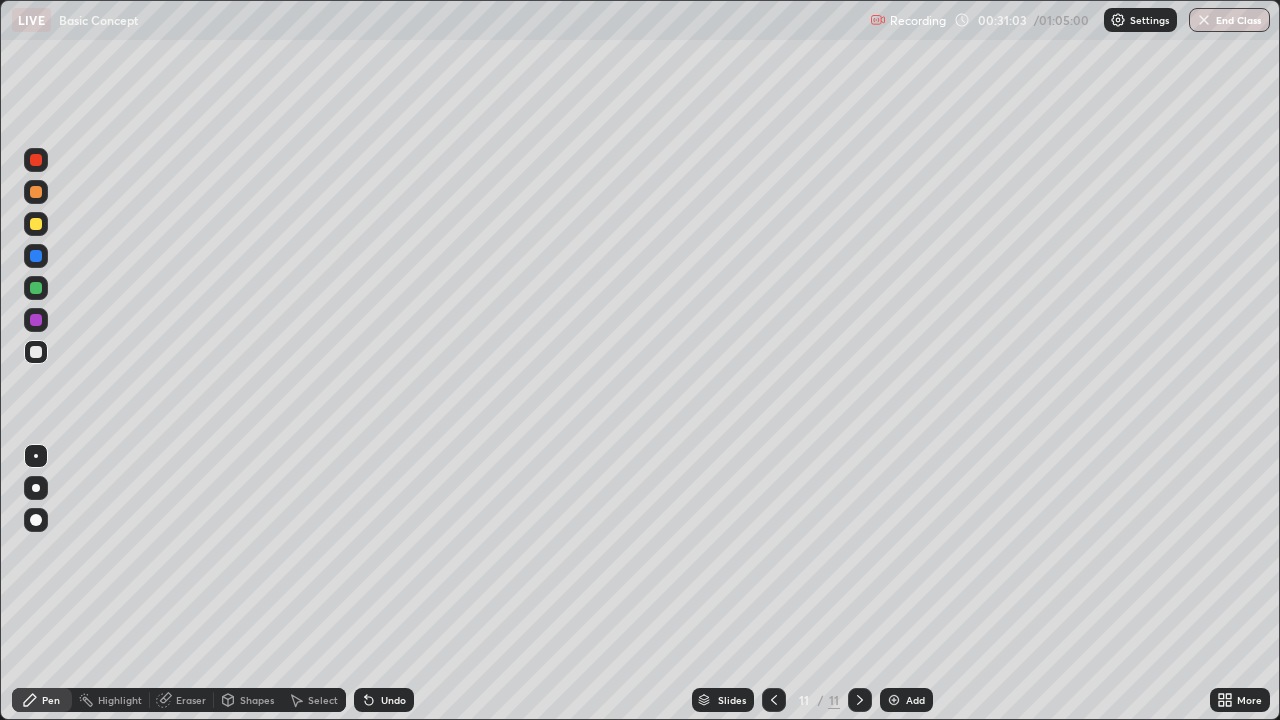 click on "Add" at bounding box center (915, 700) 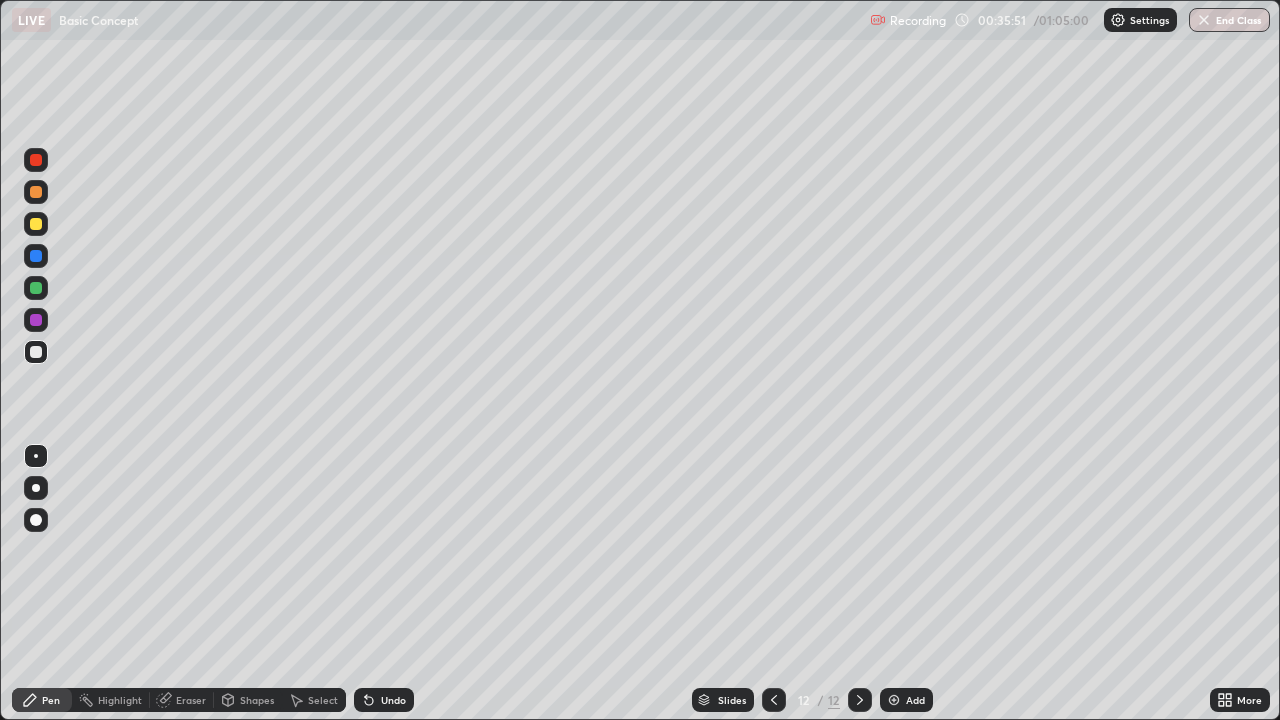 click at bounding box center (894, 700) 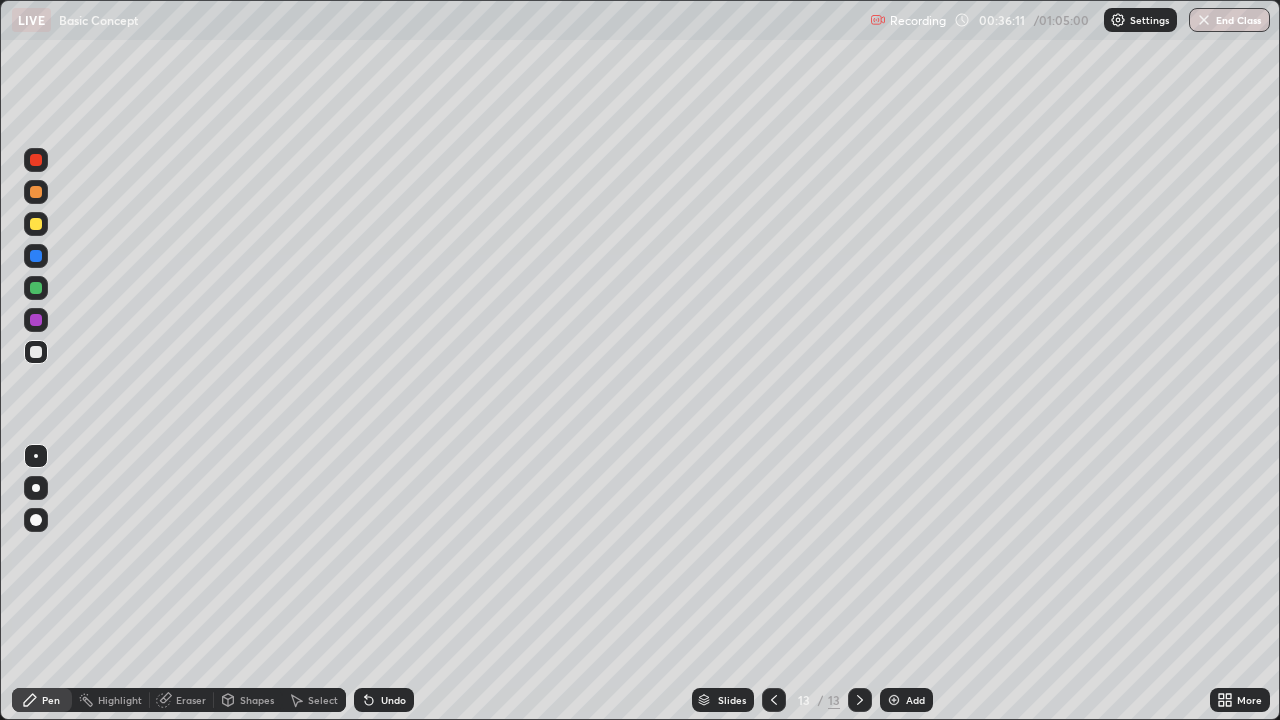 click 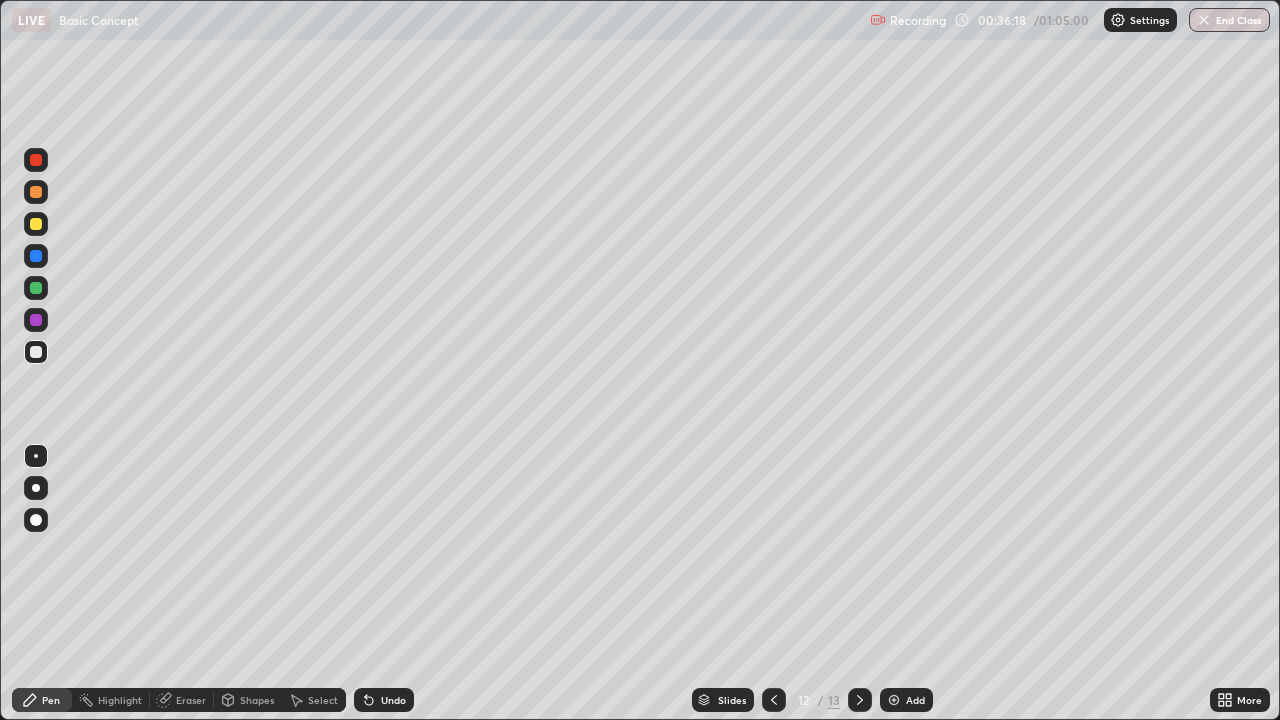 click on "Eraser" at bounding box center (191, 700) 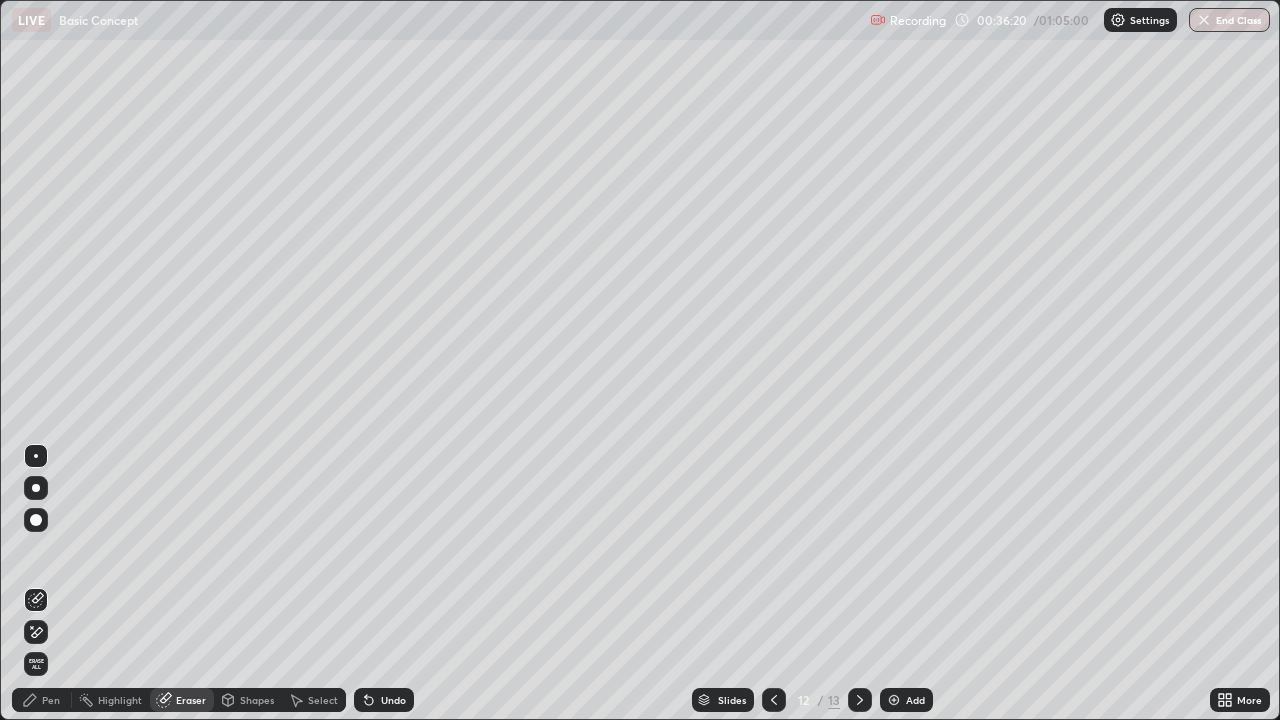 click on "Pen" at bounding box center (42, 700) 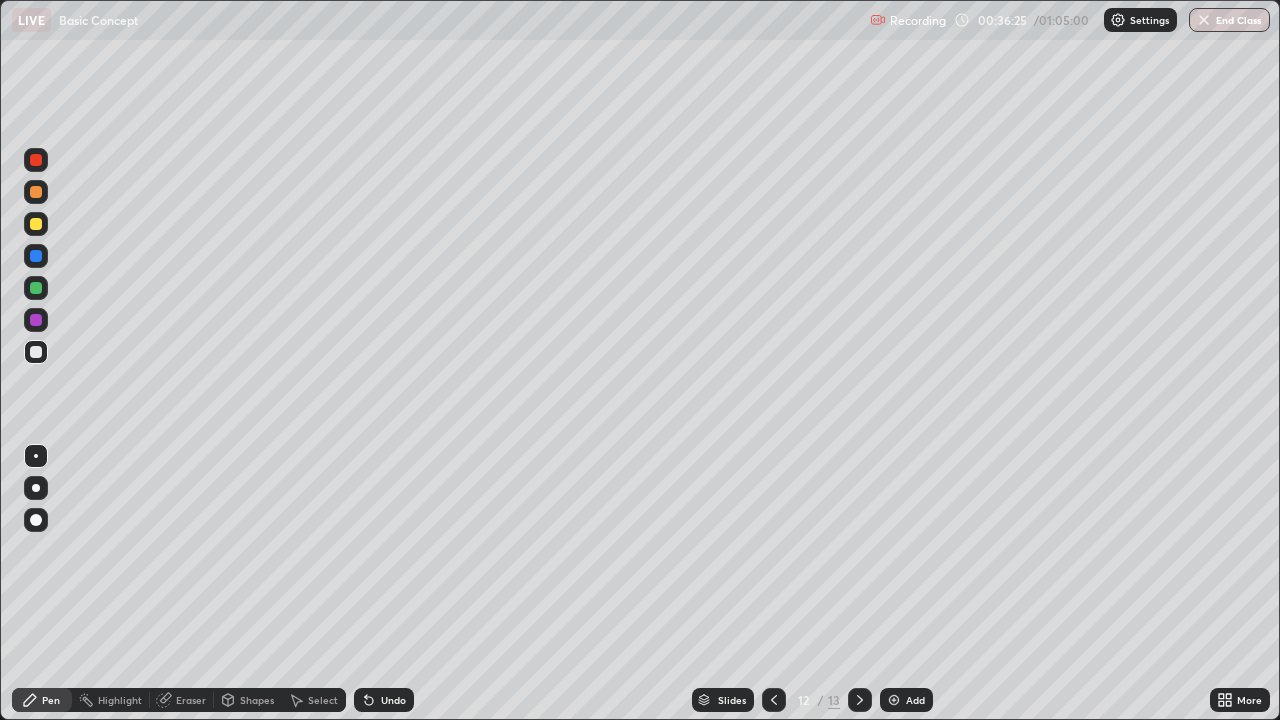 click on "Eraser" at bounding box center (182, 700) 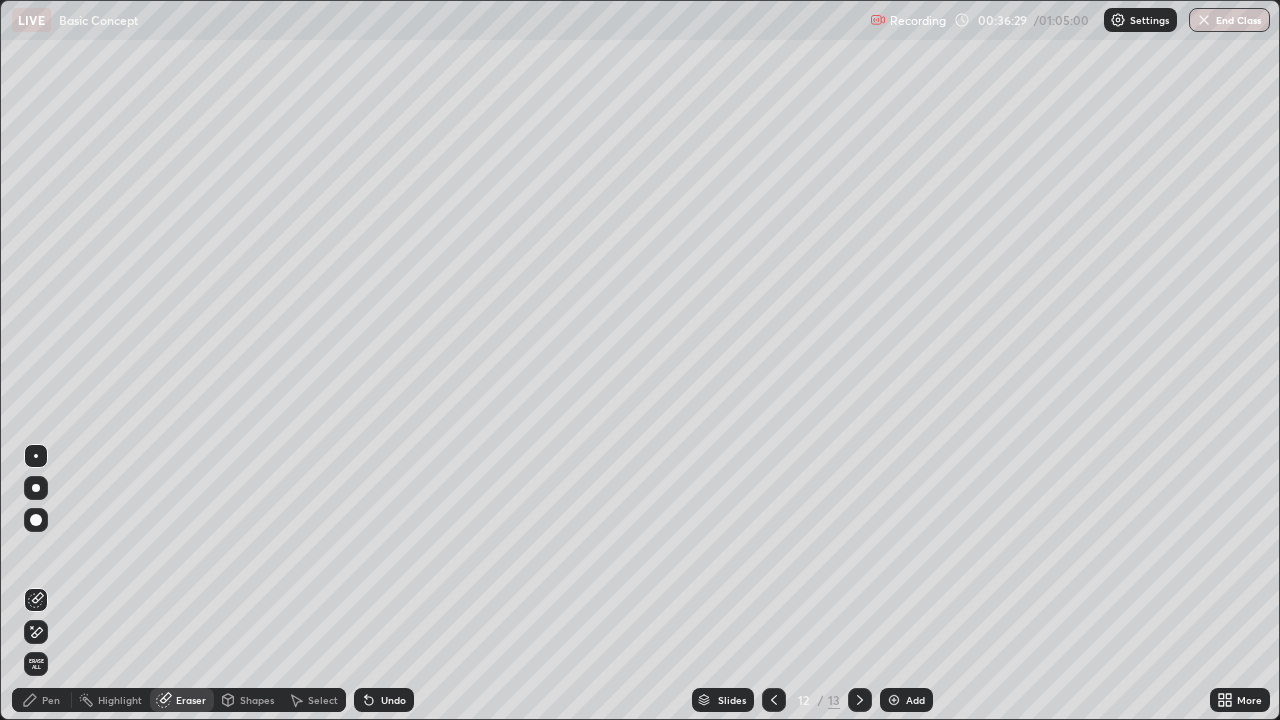 click on "Pen" at bounding box center (42, 700) 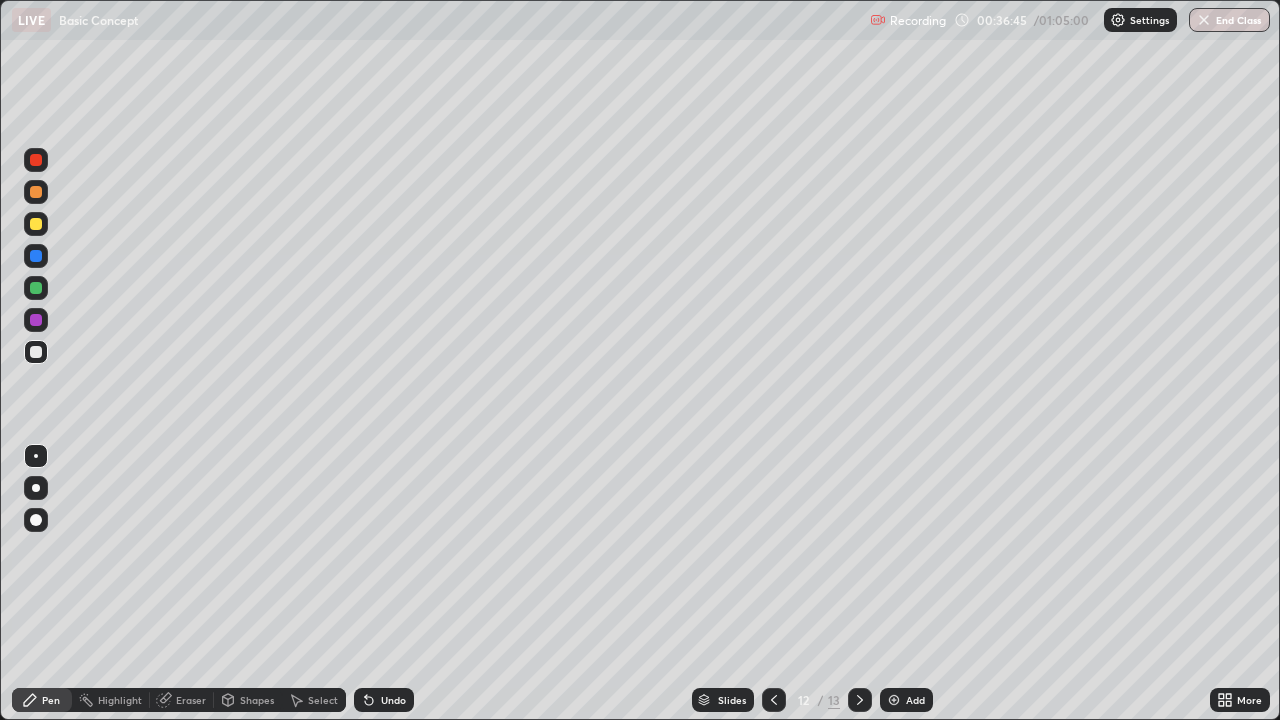 click at bounding box center [860, 700] 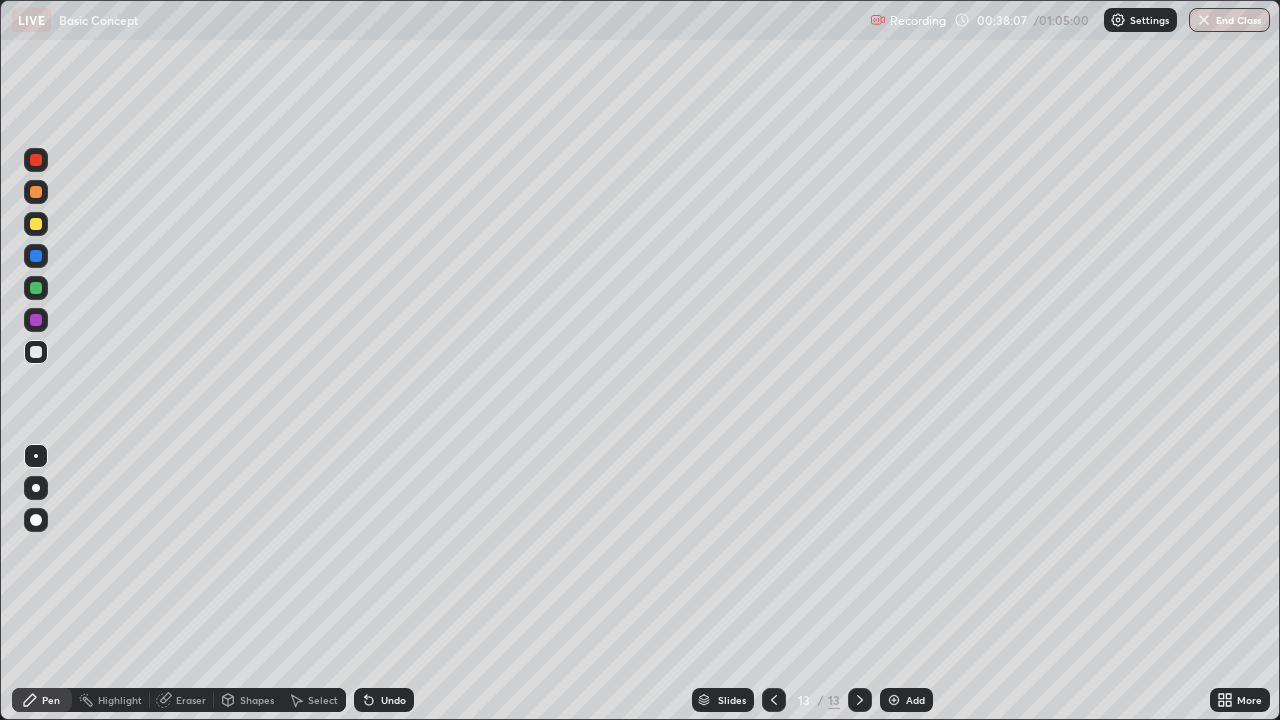 click on "Eraser" at bounding box center (182, 700) 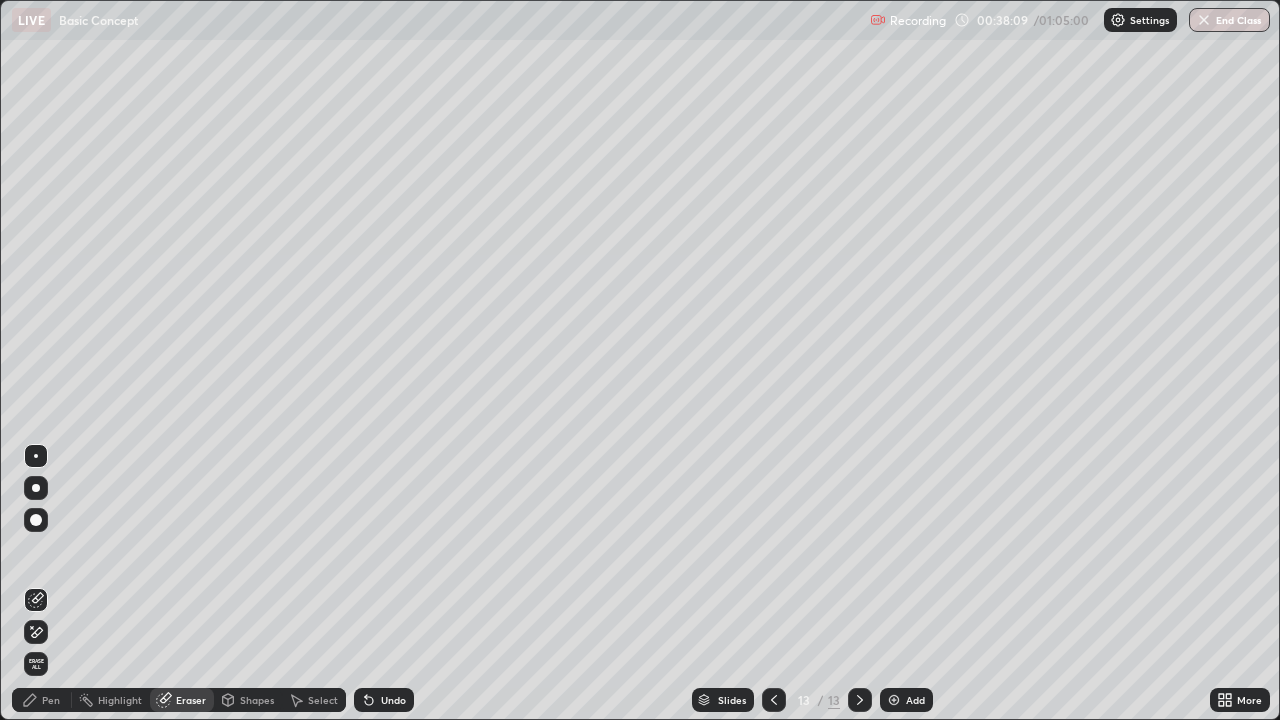 click on "Pen" at bounding box center (51, 700) 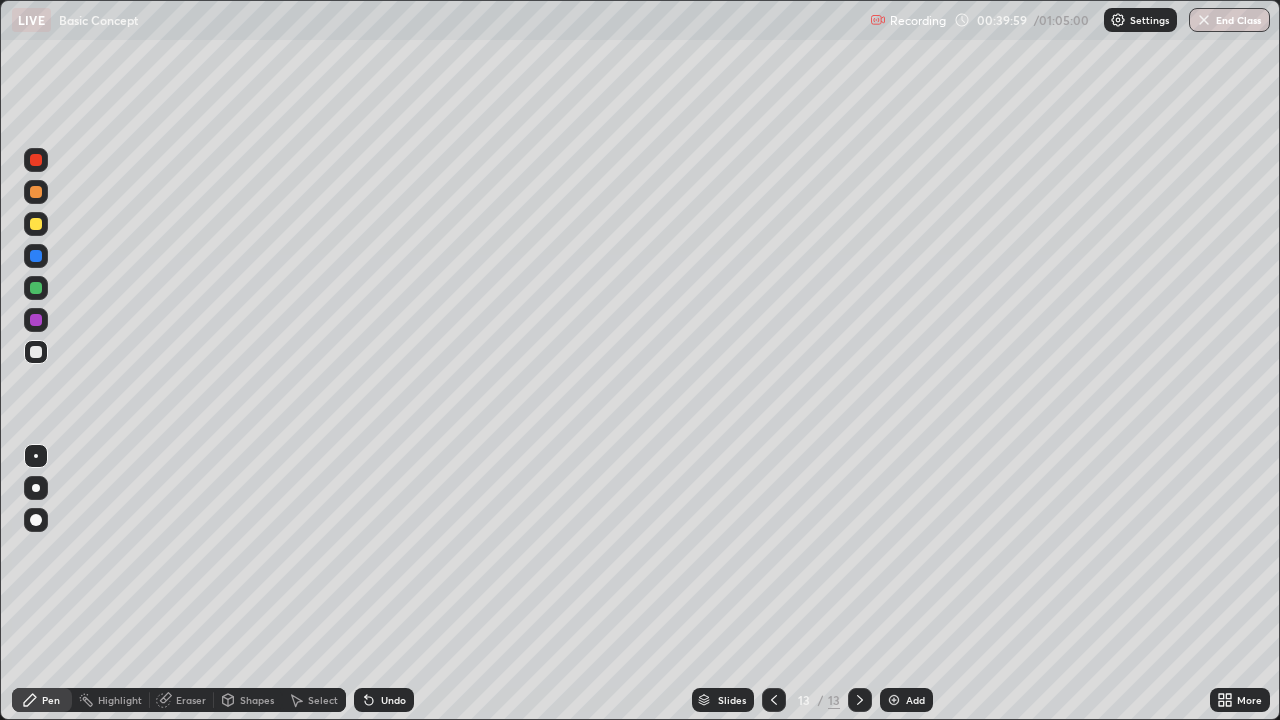 click on "Add" at bounding box center (915, 700) 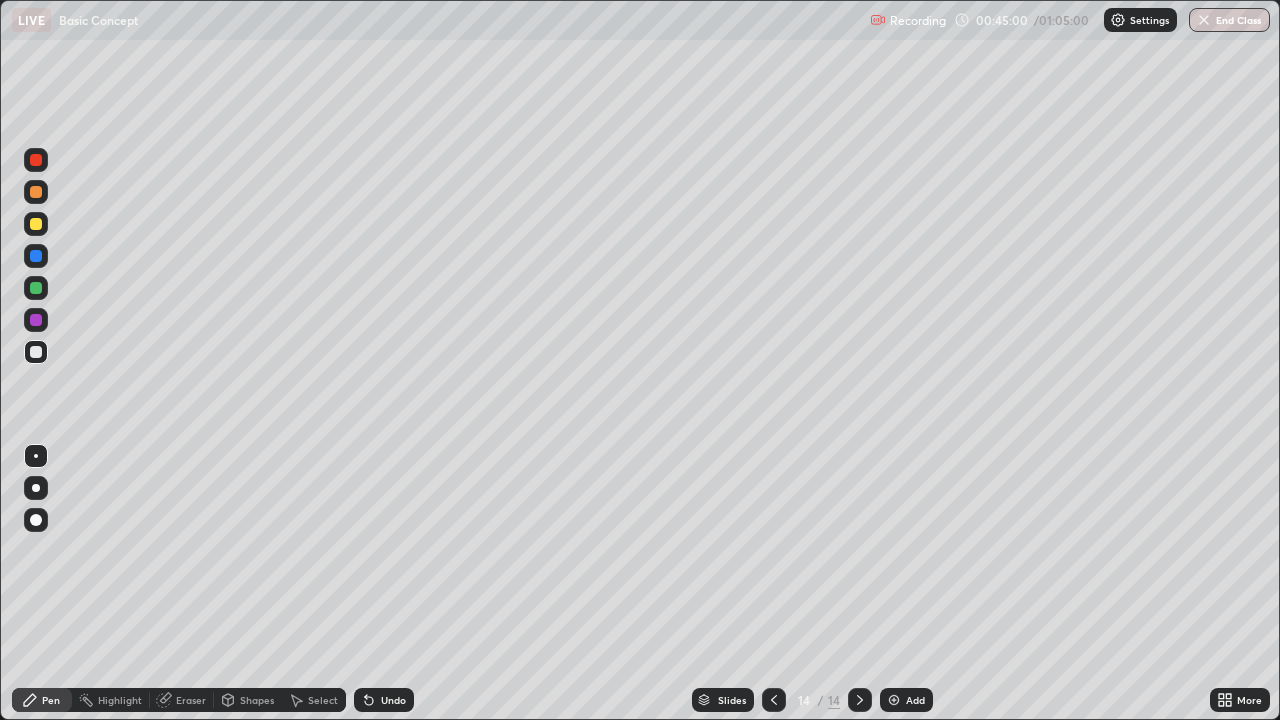 click at bounding box center [894, 700] 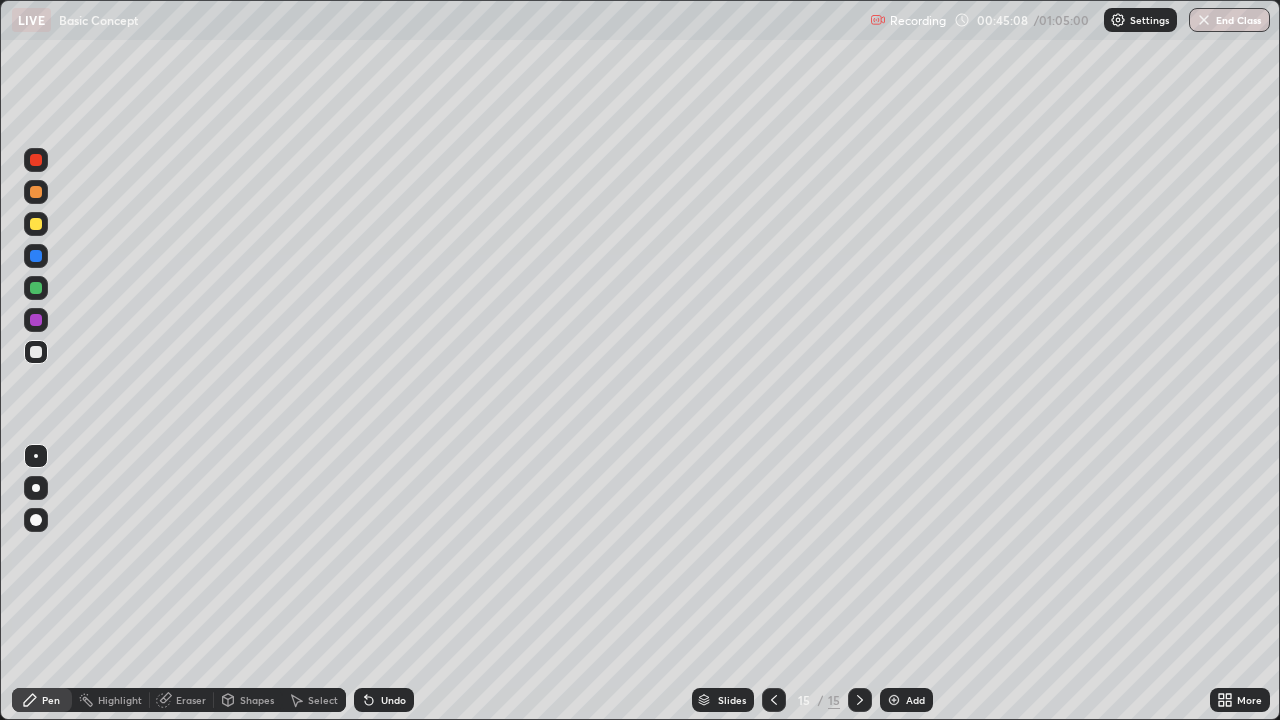 click on "Eraser" at bounding box center (191, 700) 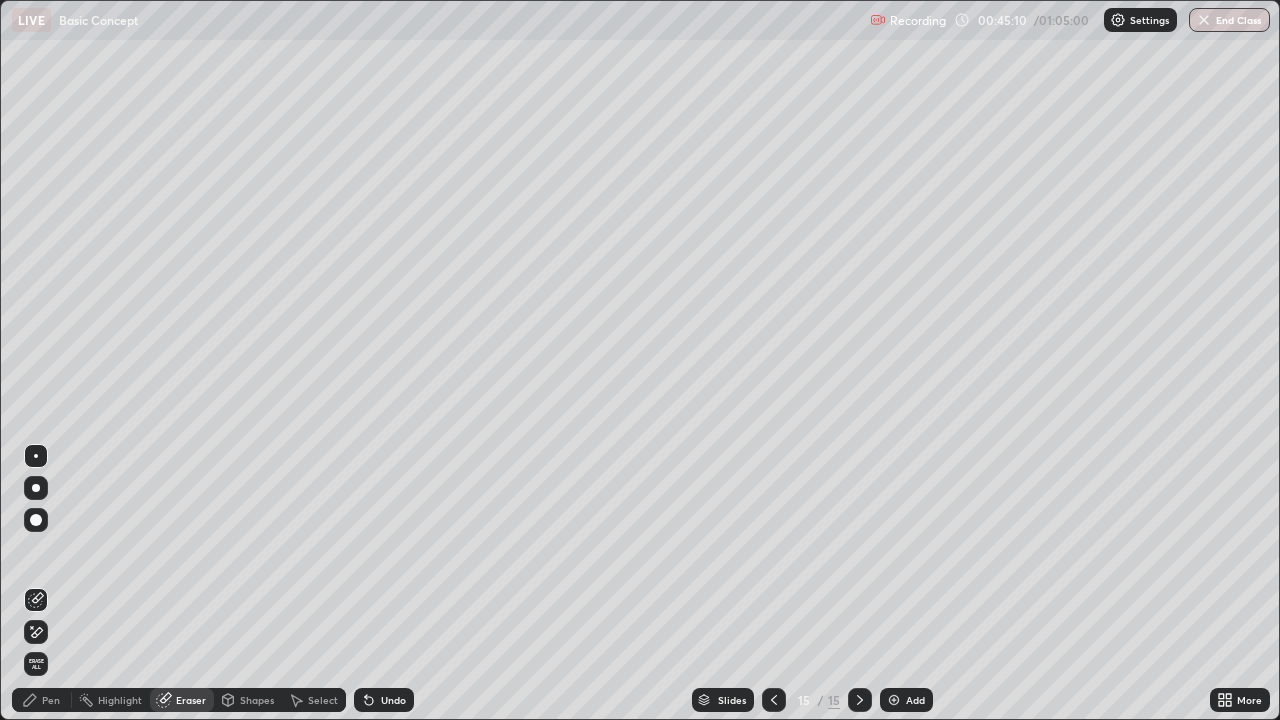 click on "Pen" at bounding box center [51, 700] 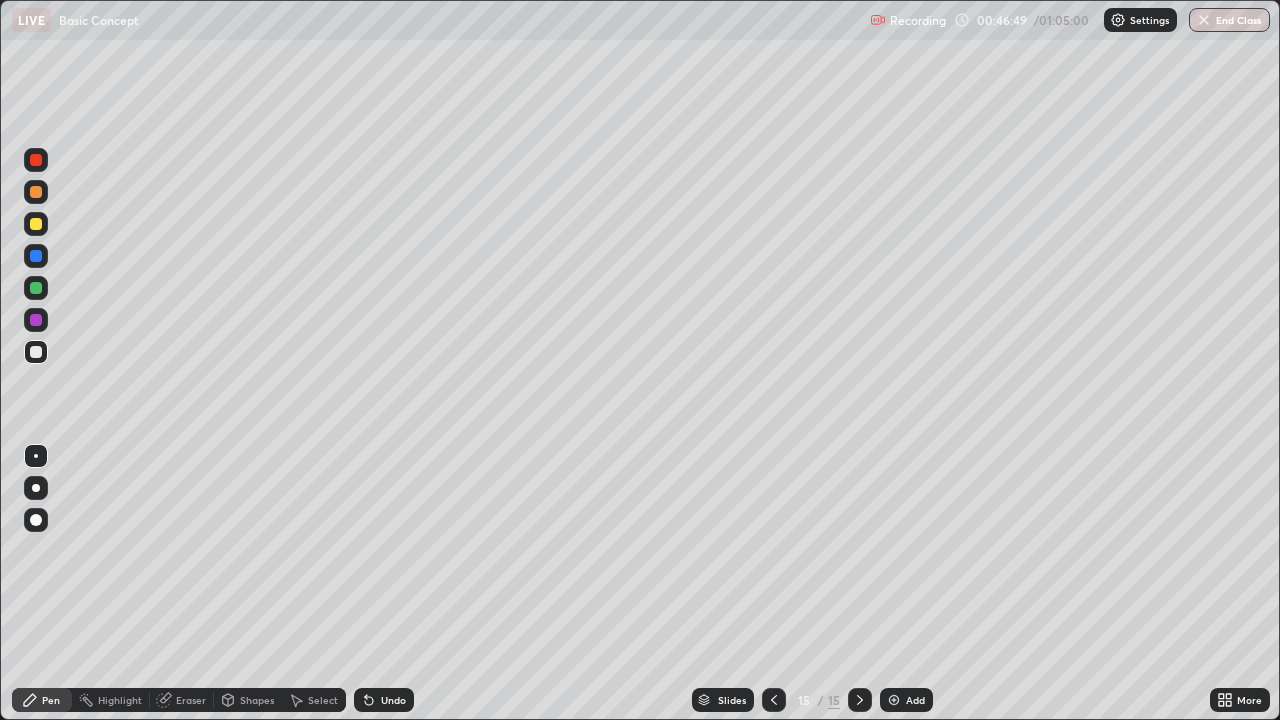 click at bounding box center (774, 700) 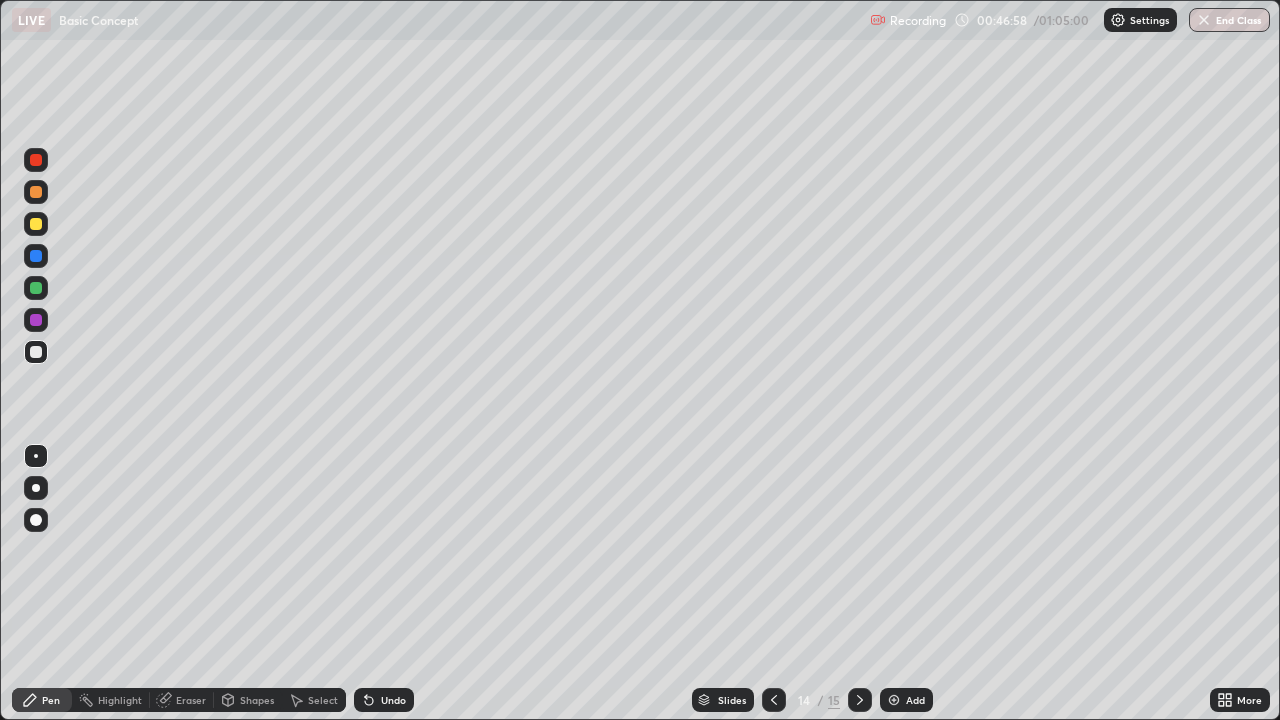 click 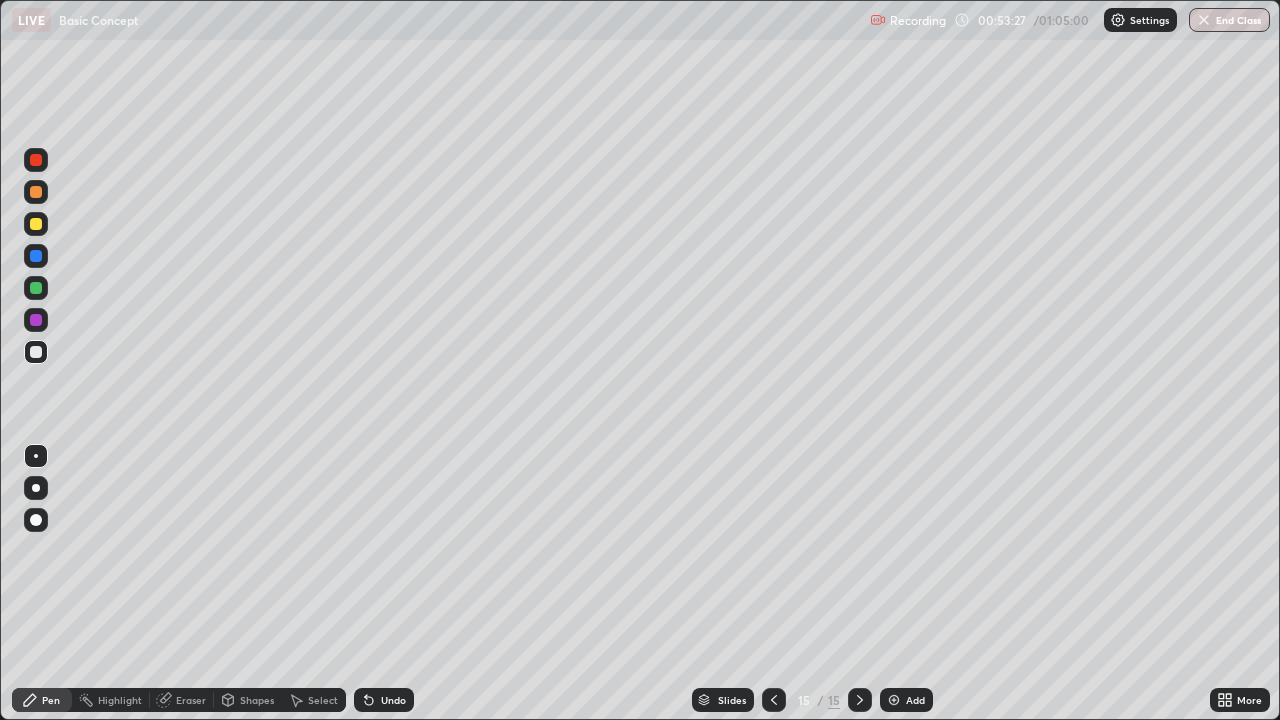 click on "End Class" at bounding box center (1229, 20) 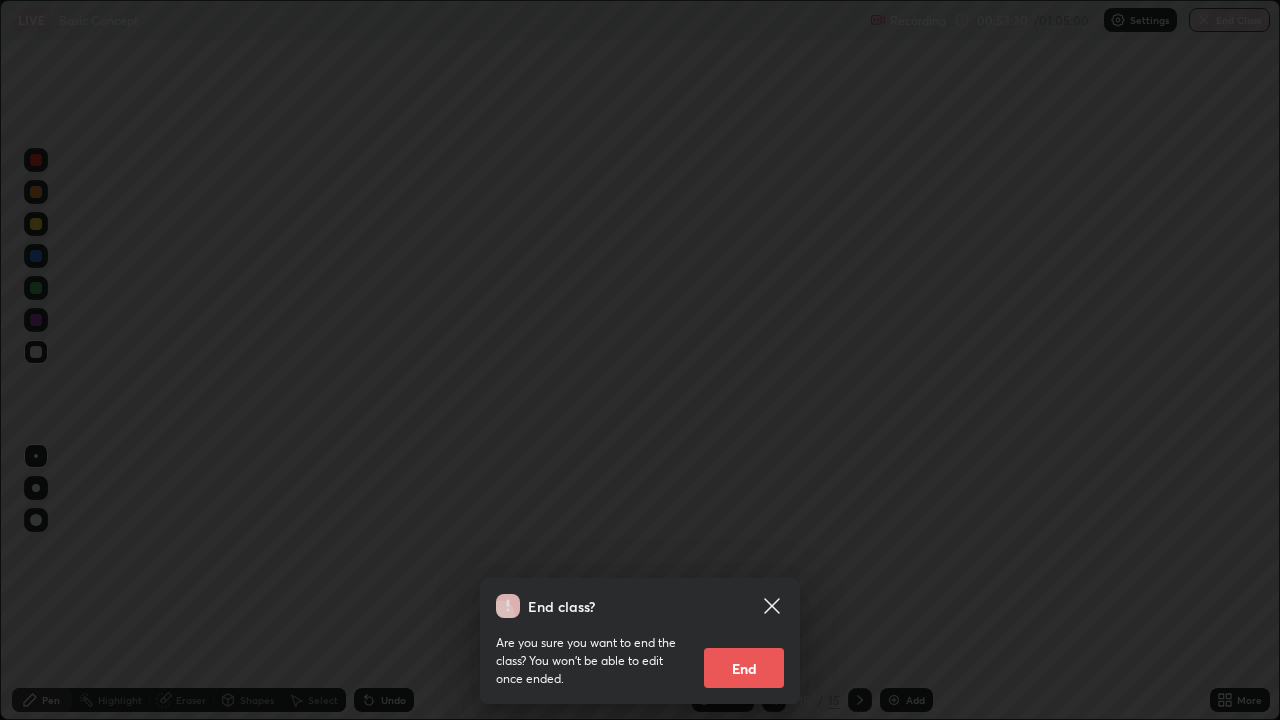 click on "End class? Are you sure you want to end the class? You won’t be able to edit once ended. End" at bounding box center (640, 360) 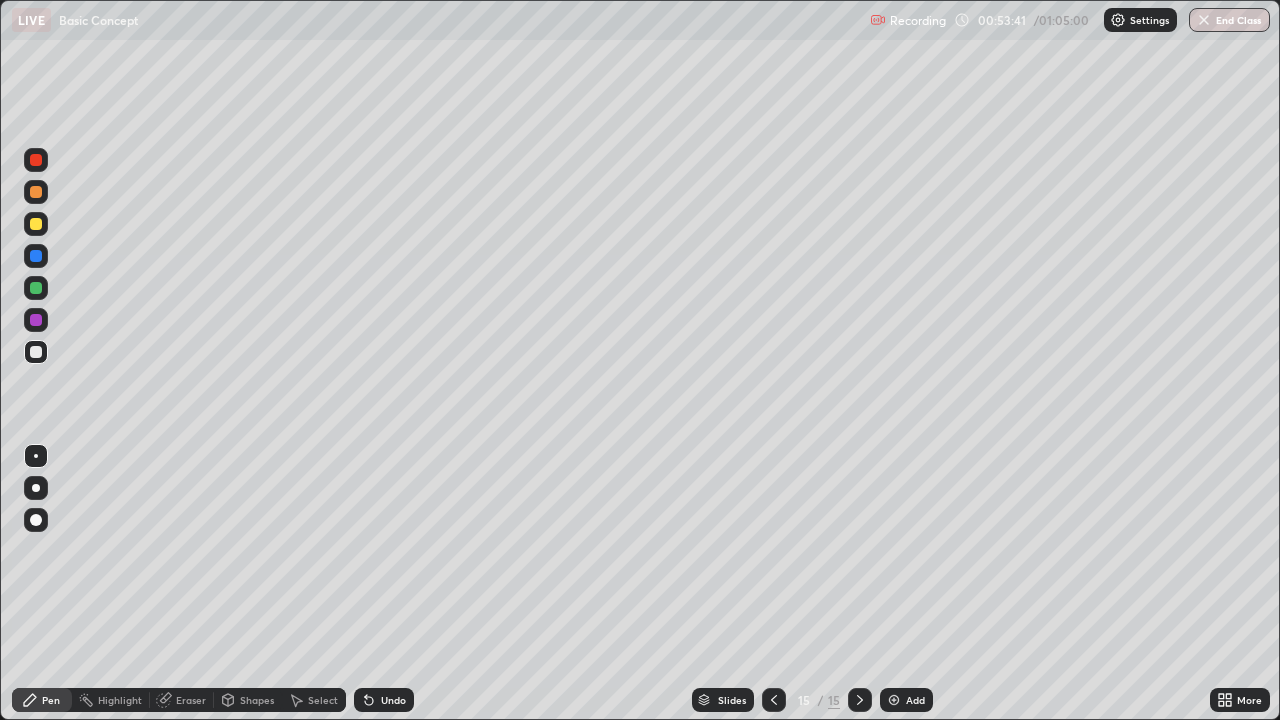 click on "End Class" at bounding box center [1229, 20] 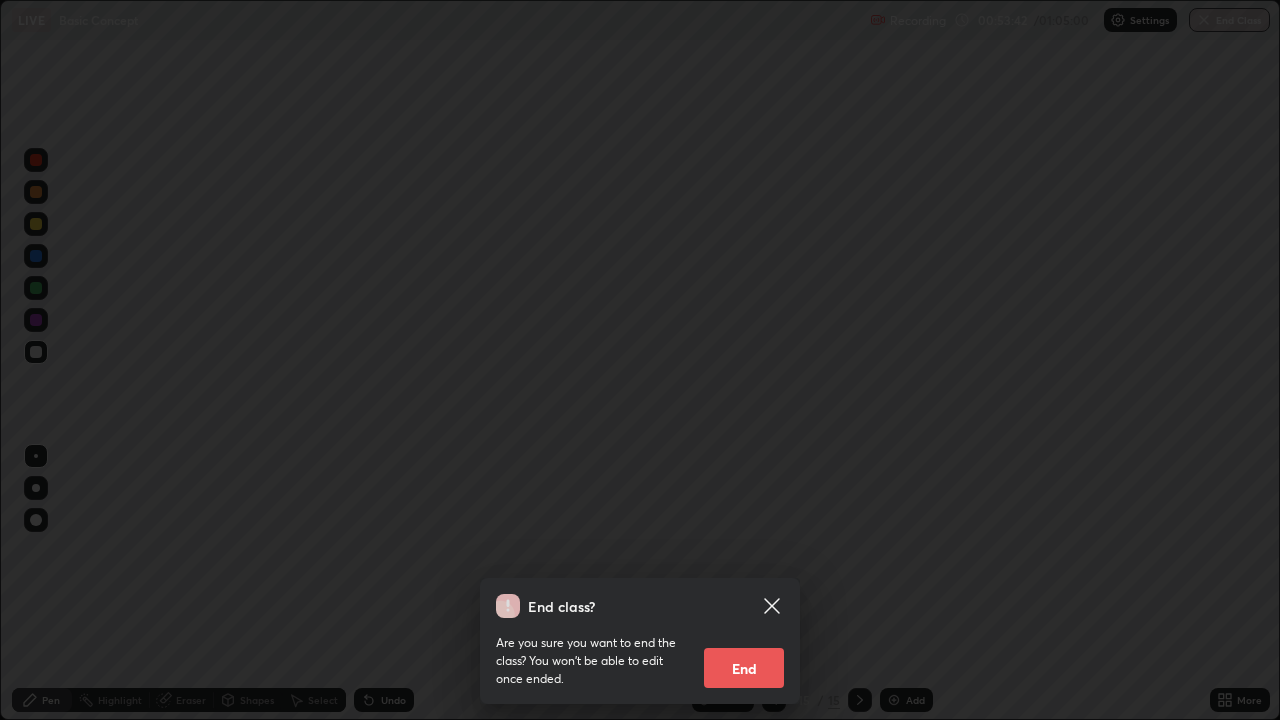 click on "End" at bounding box center [744, 668] 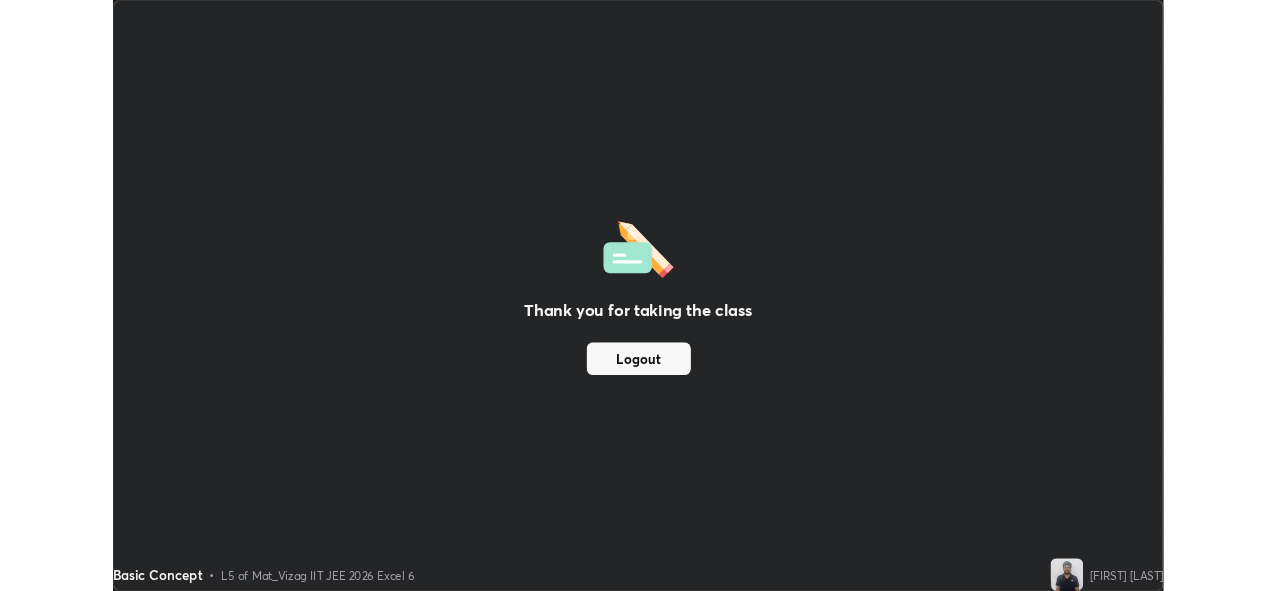 scroll, scrollTop: 591, scrollLeft: 1276, axis: both 